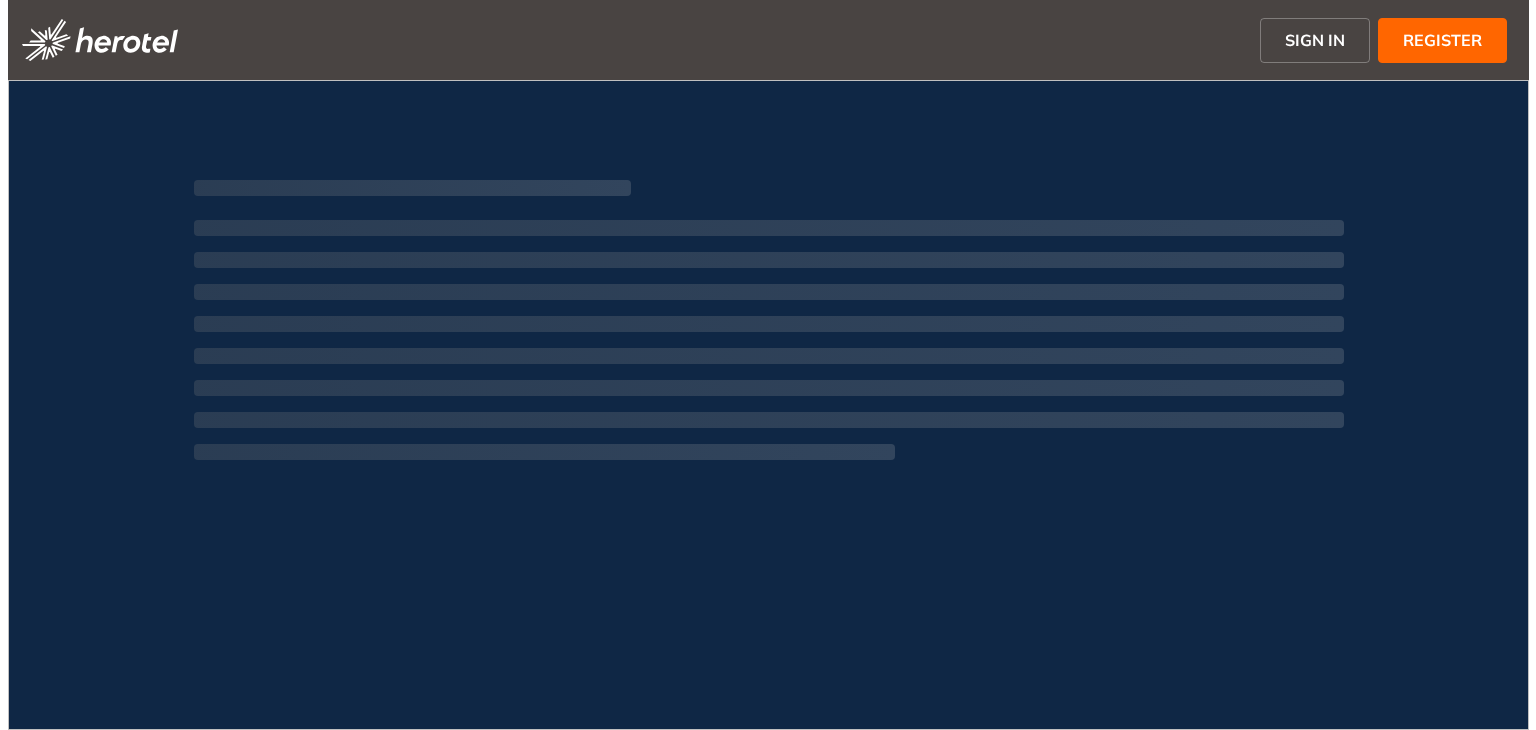 scroll, scrollTop: 0, scrollLeft: 0, axis: both 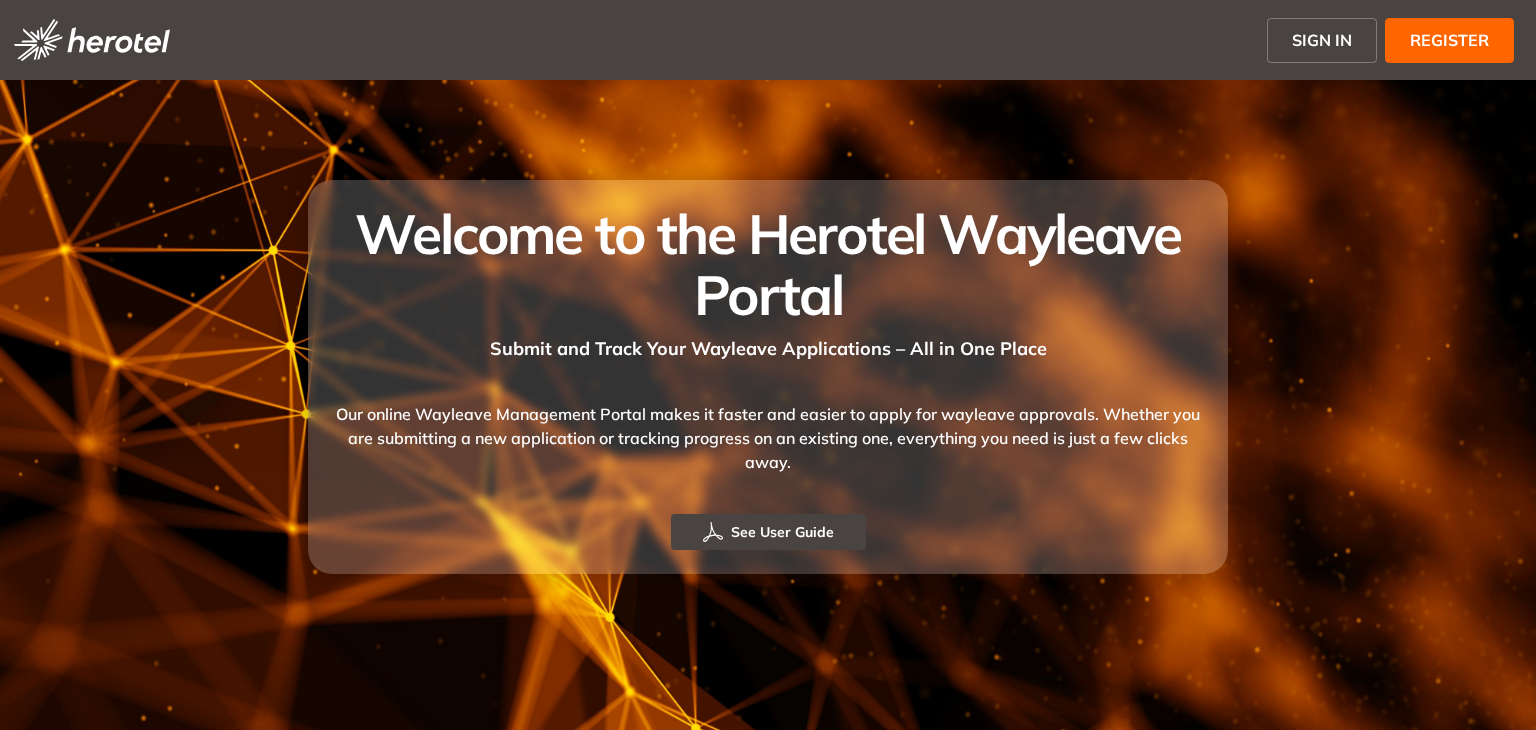 click on "REGISTER" at bounding box center [1449, 40] 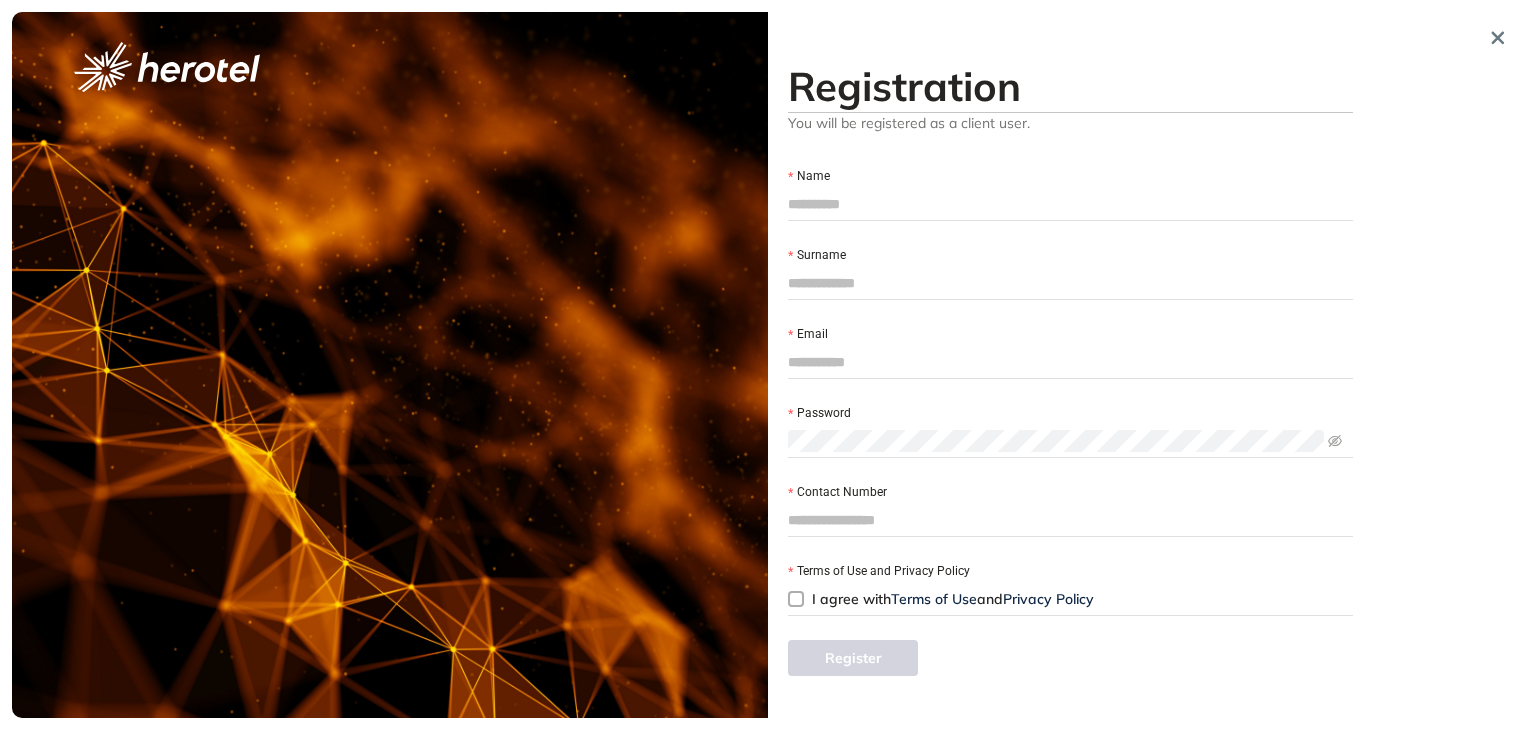 click on "Name" at bounding box center [1070, 204] 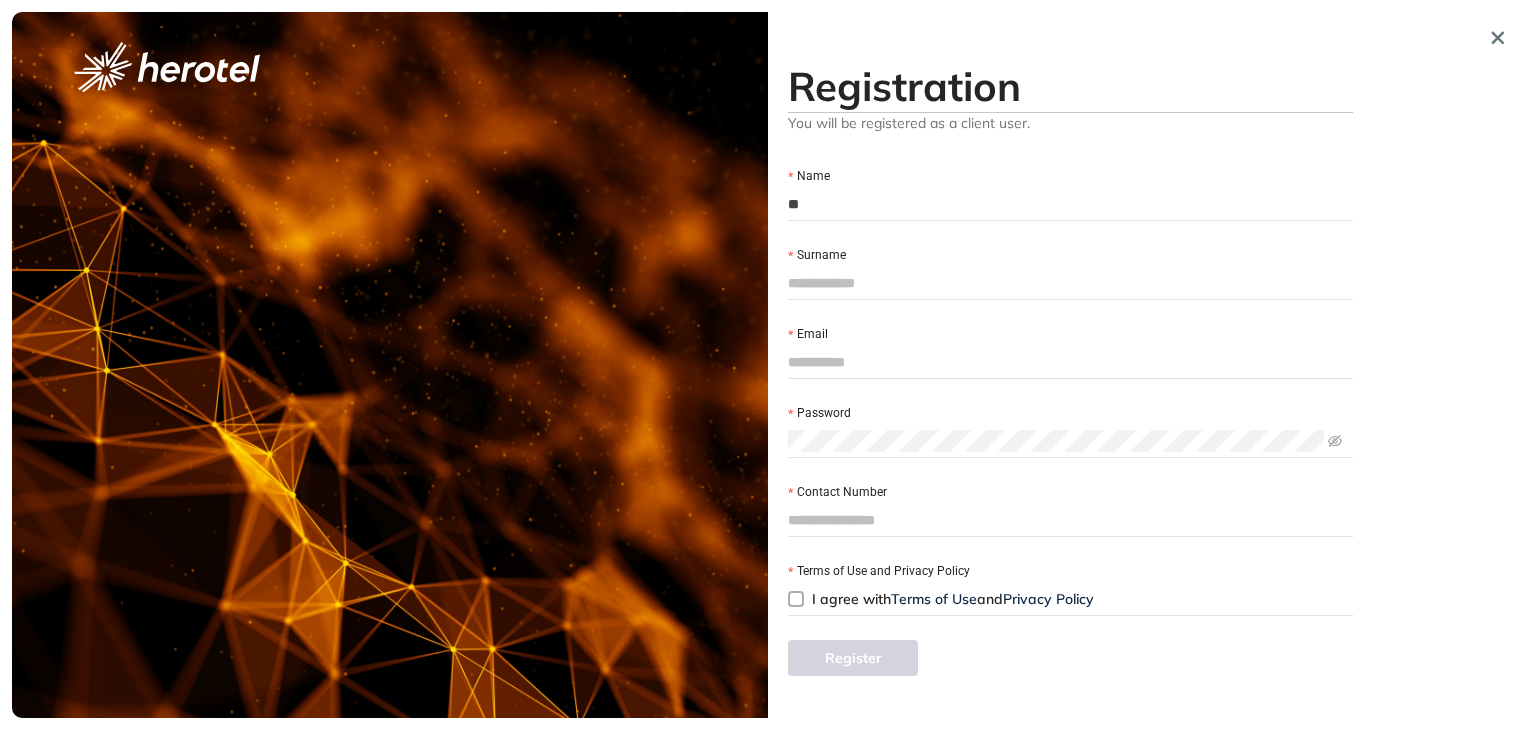 type on "*" 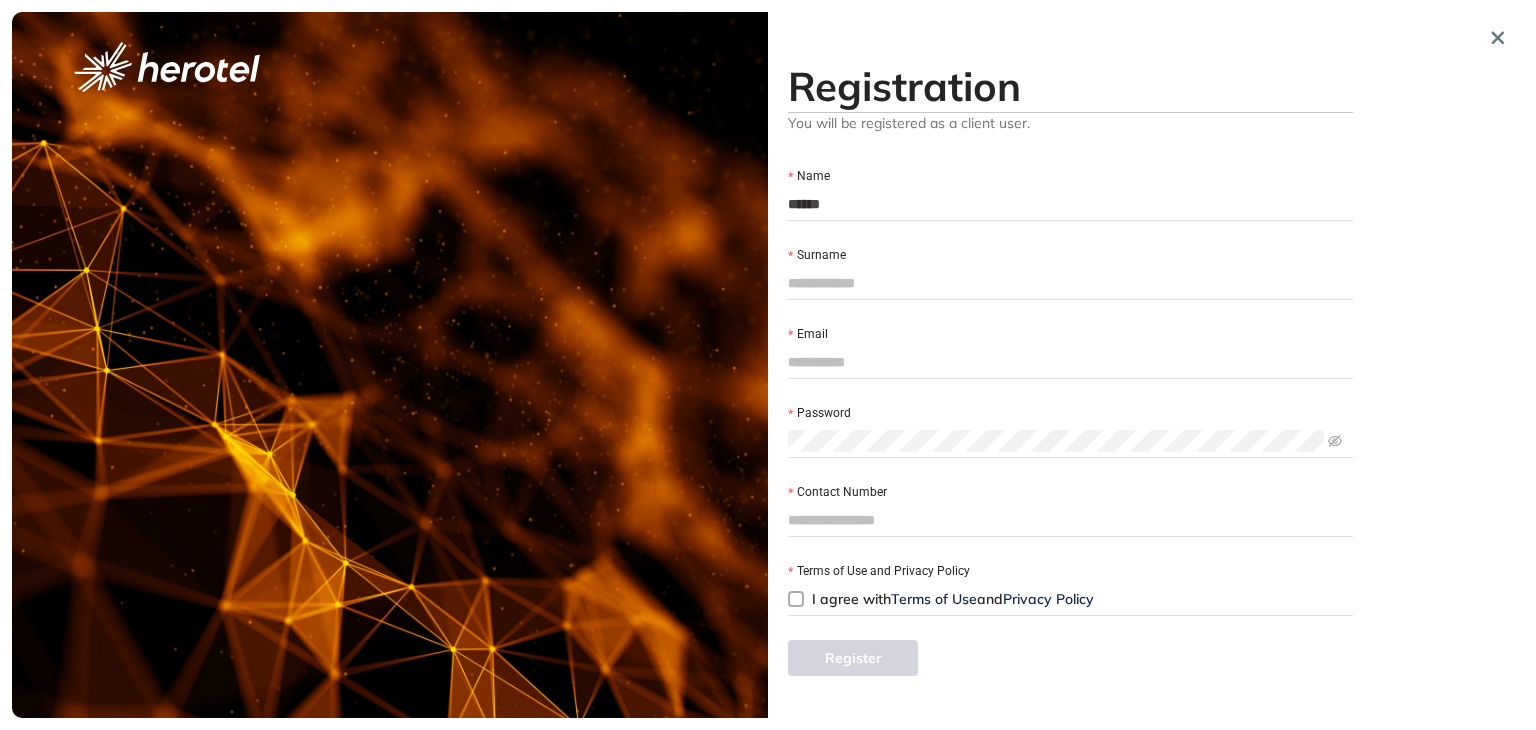 type on "******" 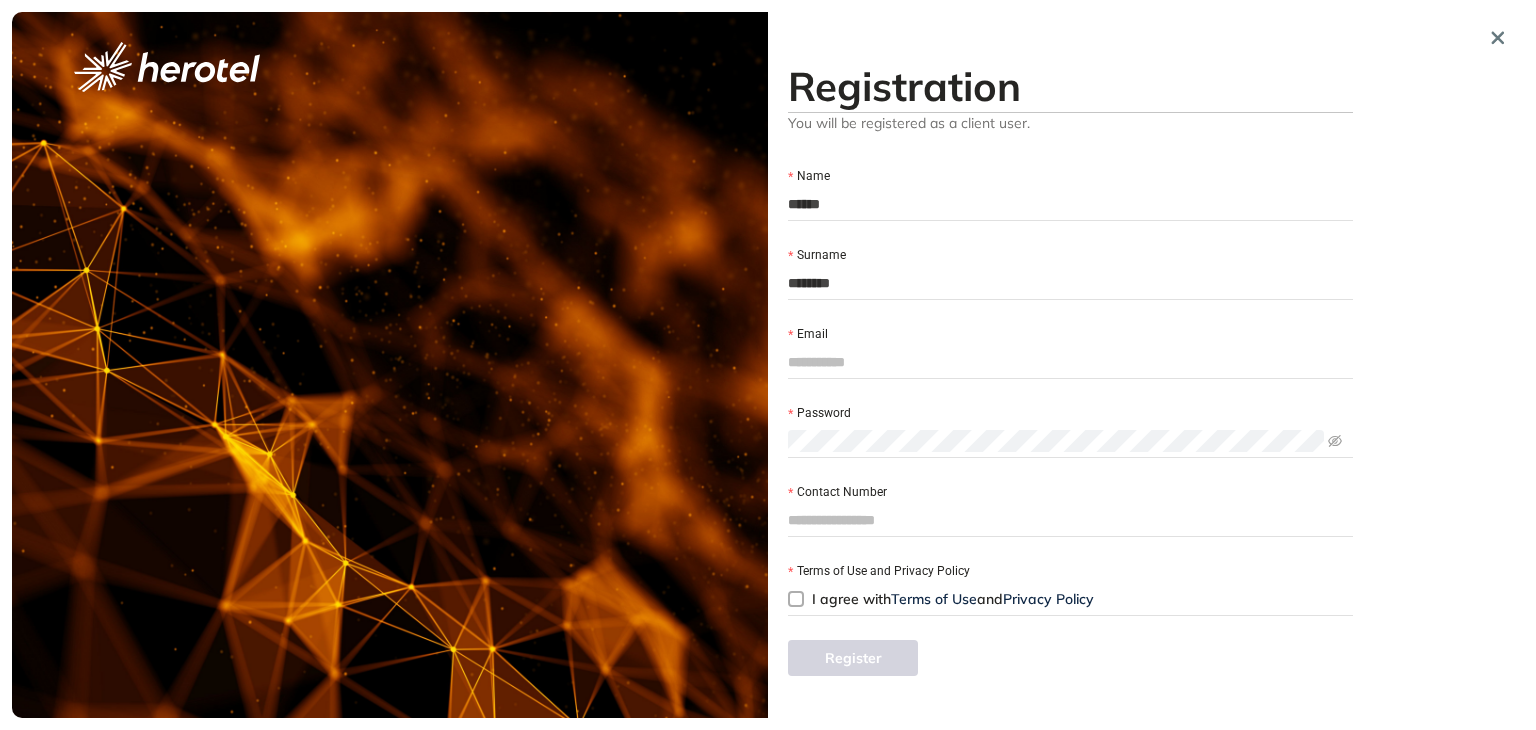 type on "********" 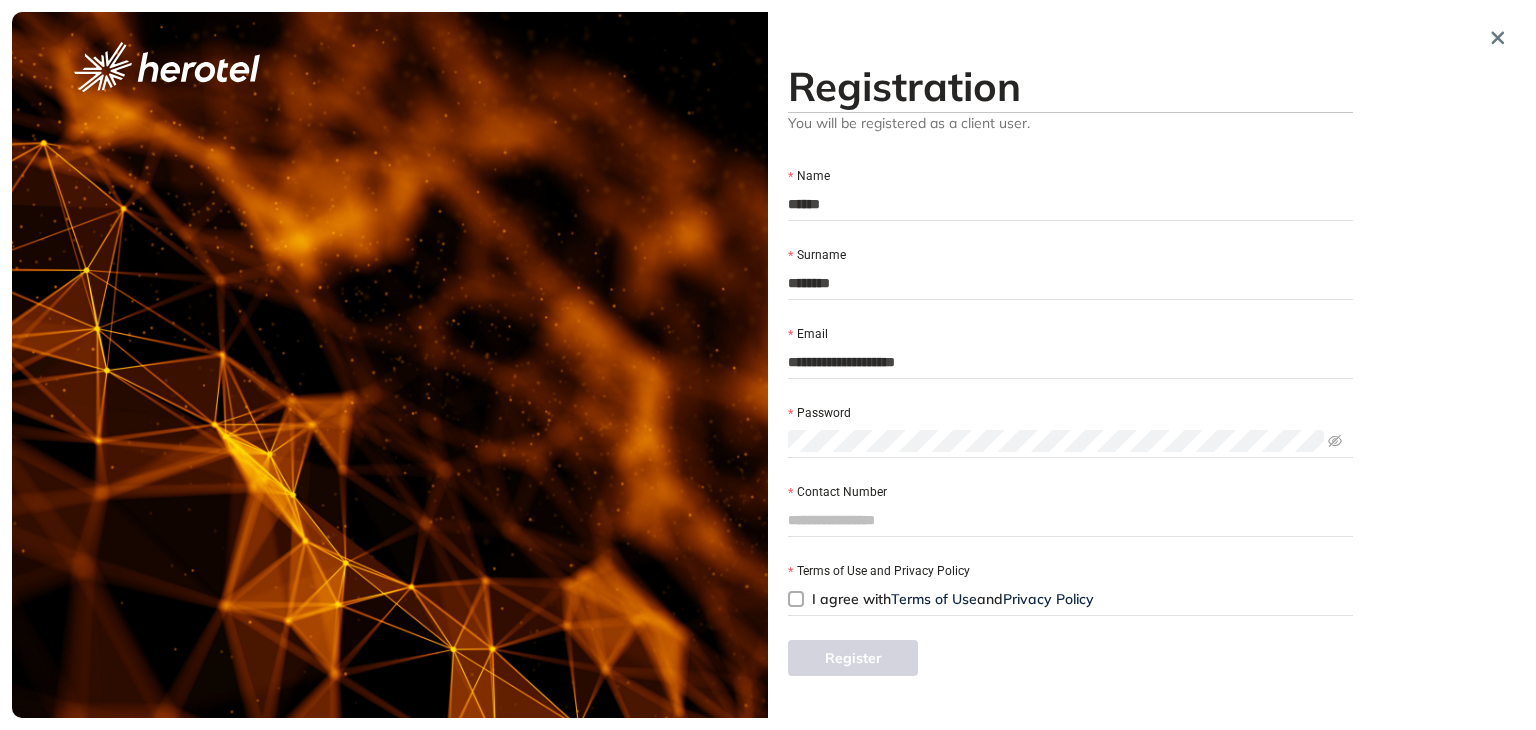 type on "**********" 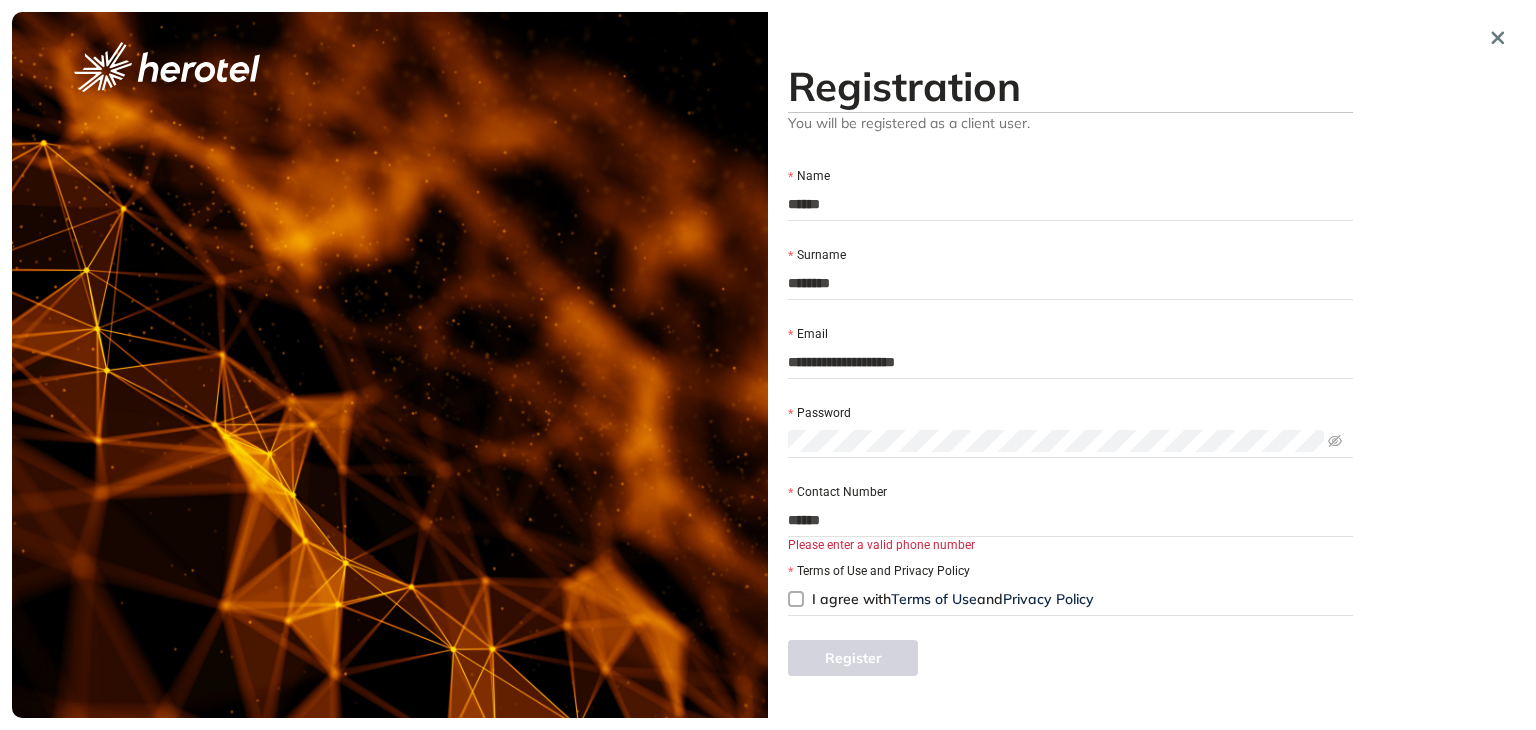 type on "*****" 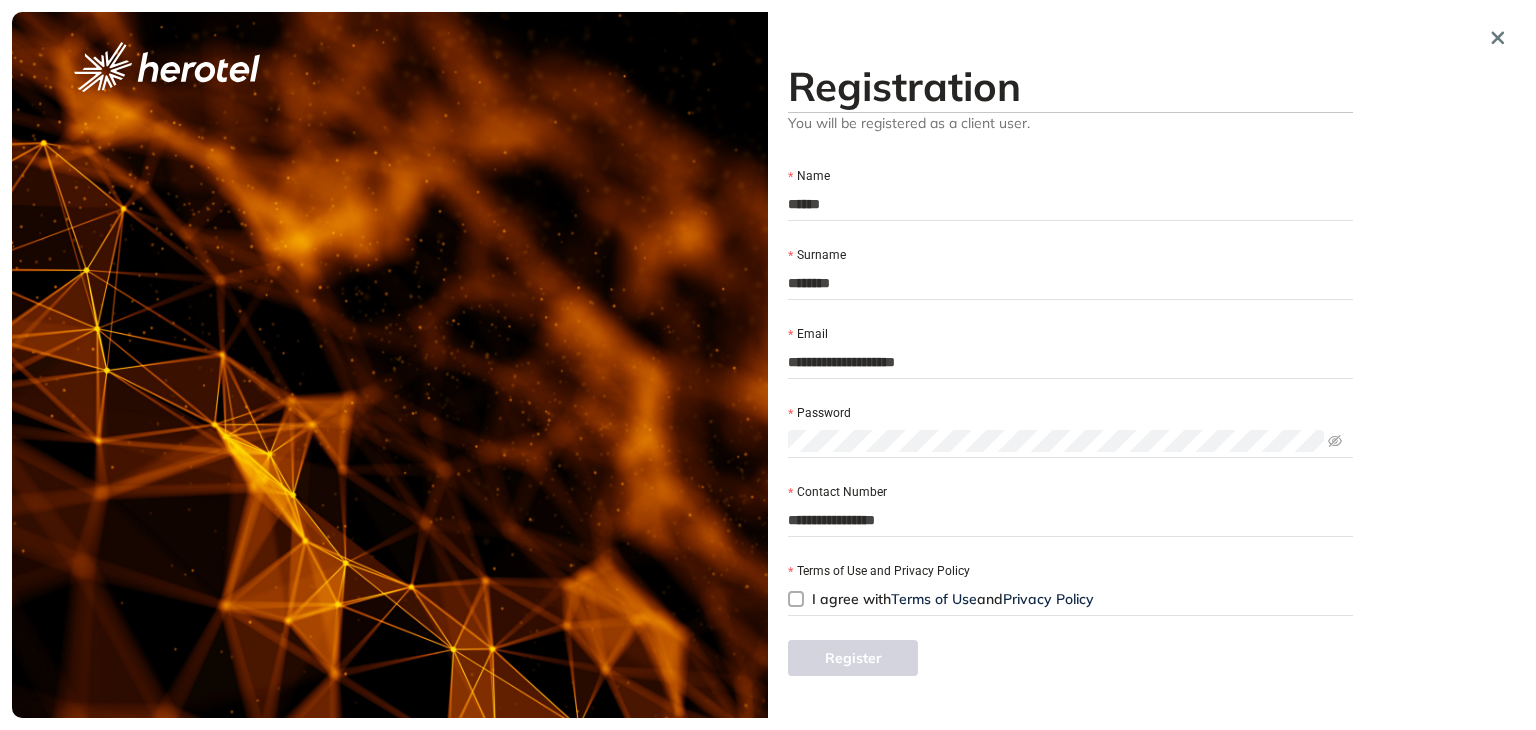 type on "**********" 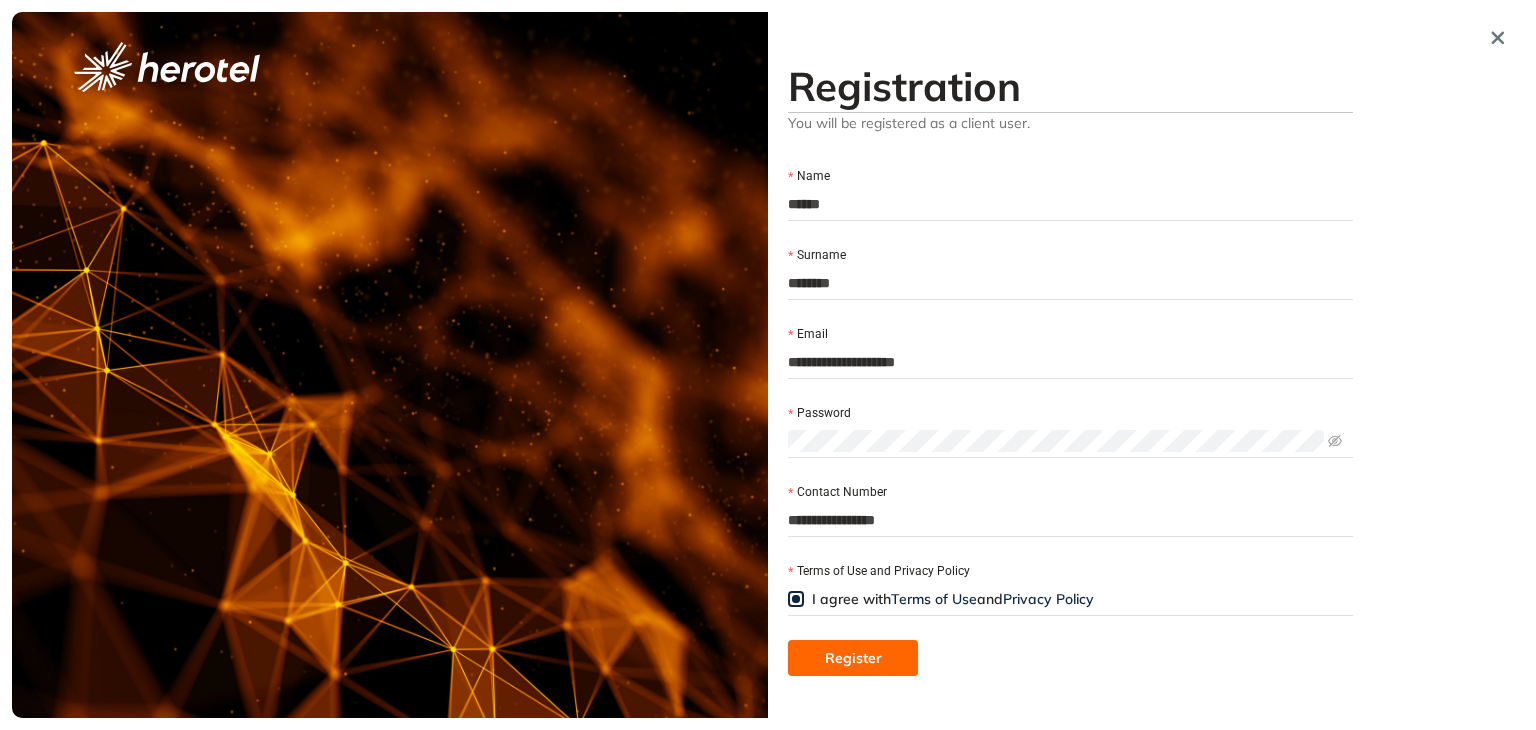 click on "Register" at bounding box center (853, 658) 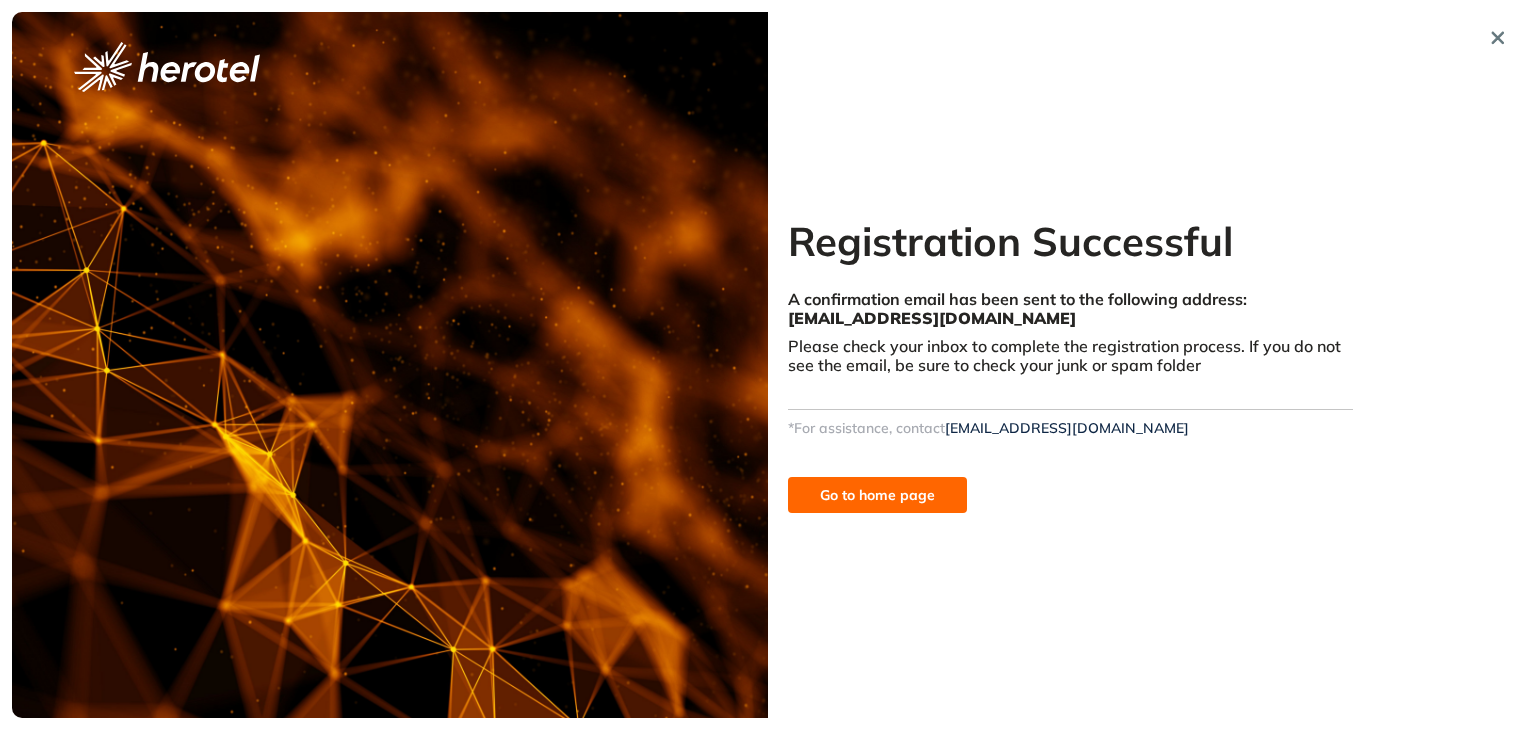 click on "Go to home page" at bounding box center [877, 495] 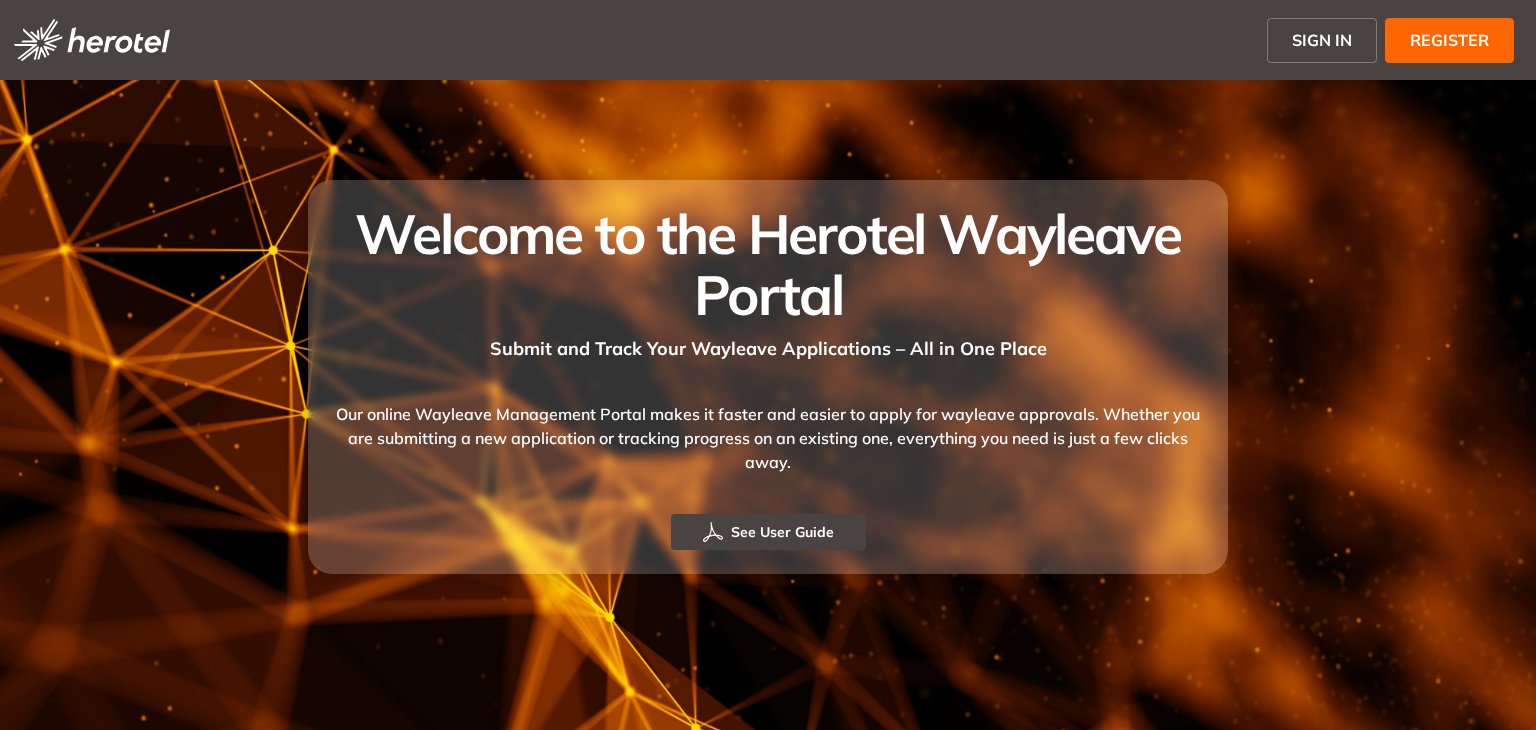 click on "SIGN IN" at bounding box center (1322, 40) 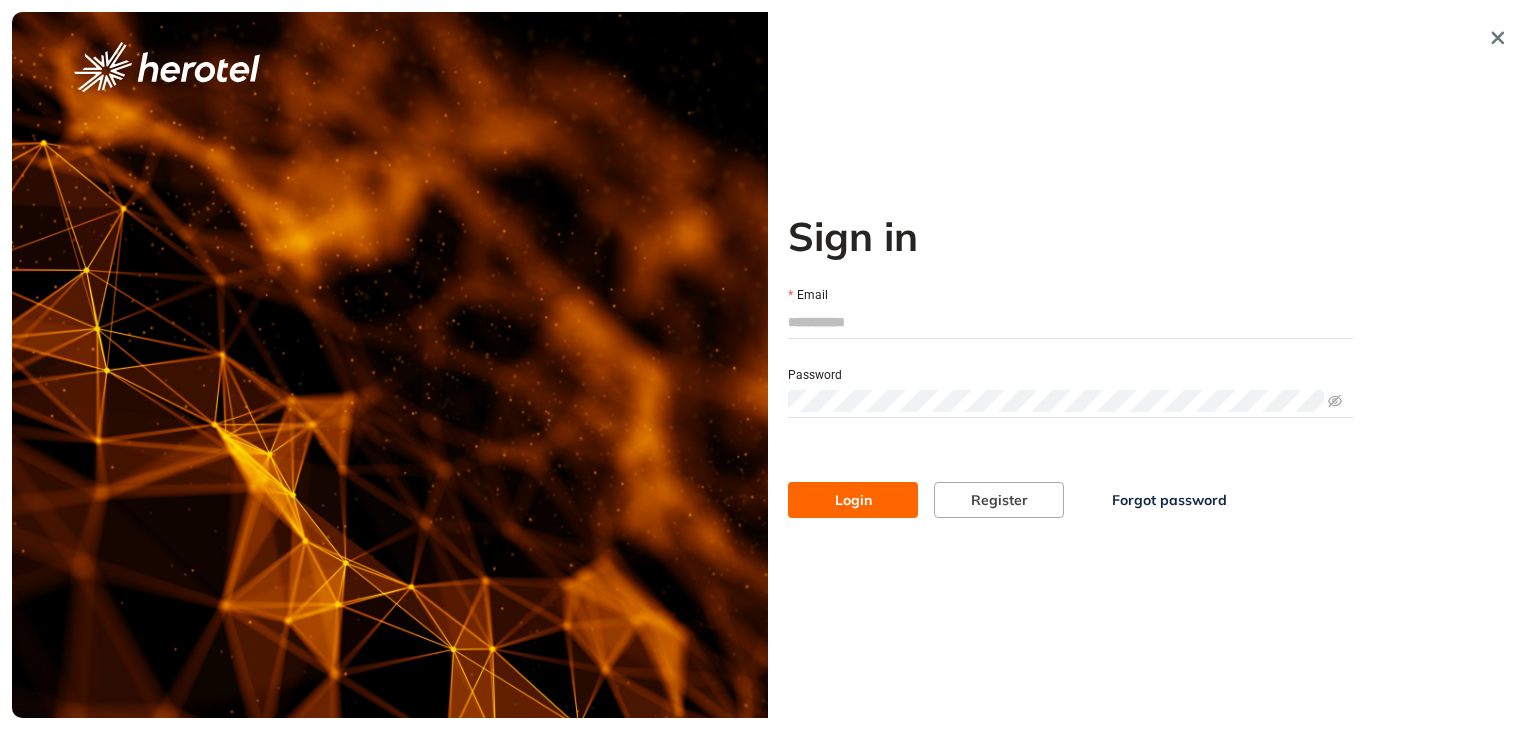 type on "**********" 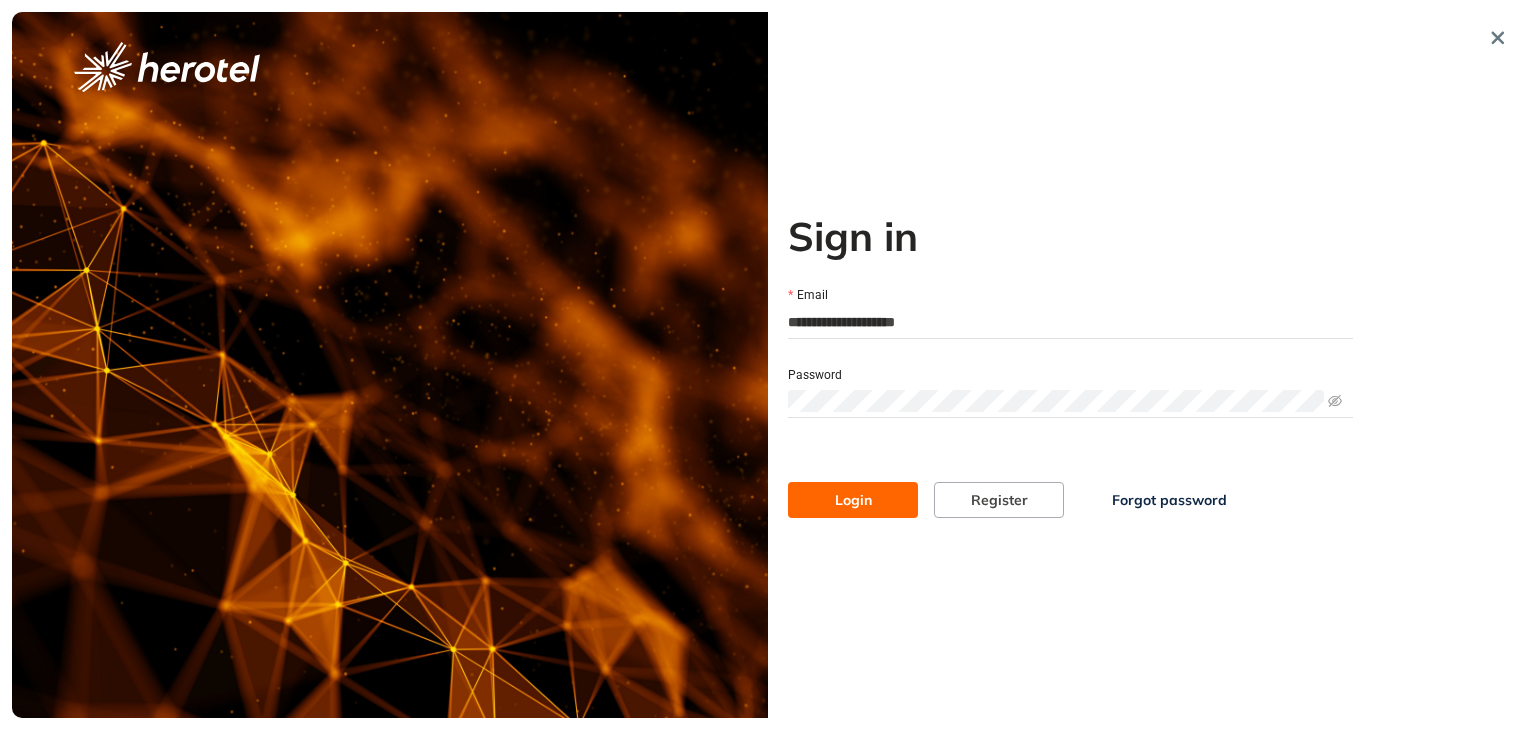 click on "**********" at bounding box center [1070, 365] 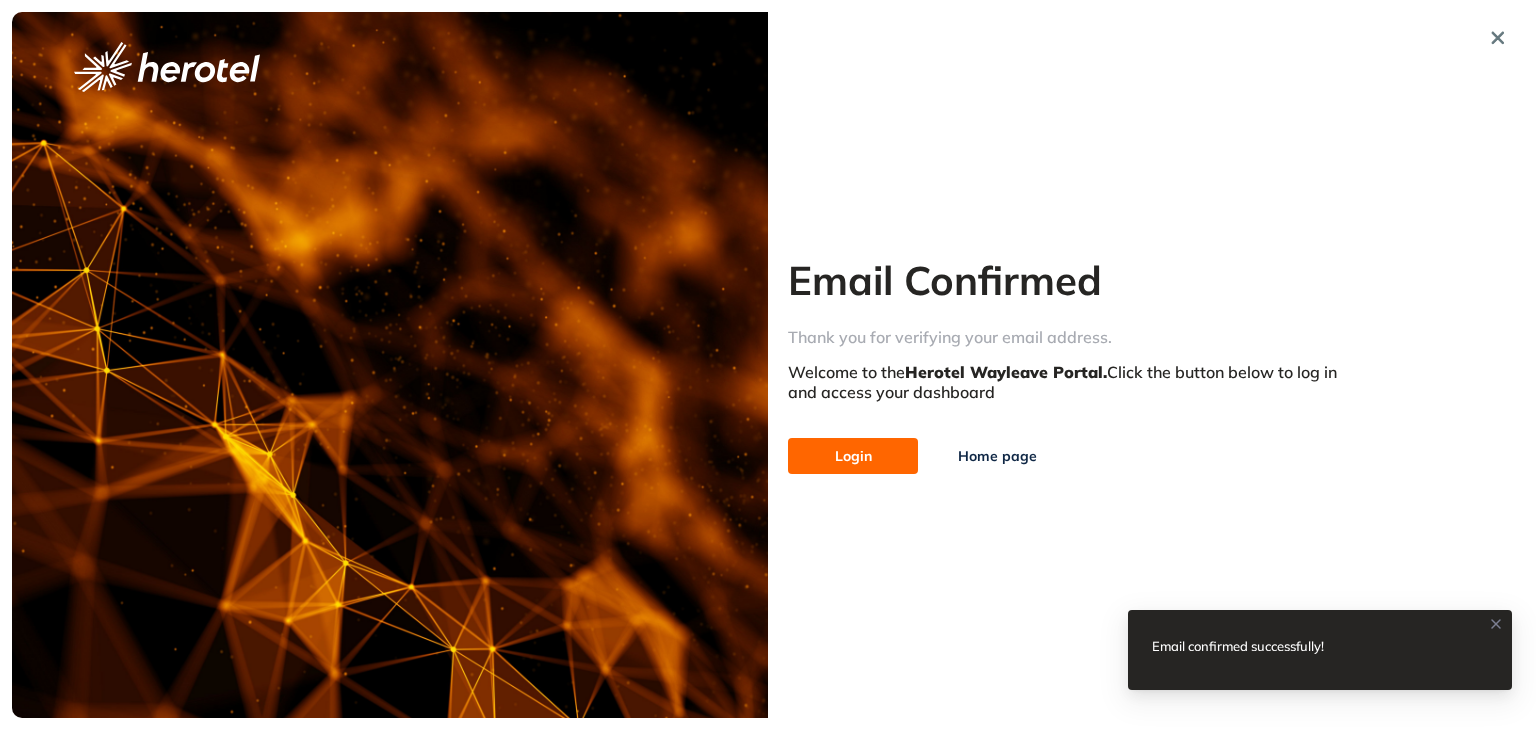 scroll, scrollTop: 0, scrollLeft: 0, axis: both 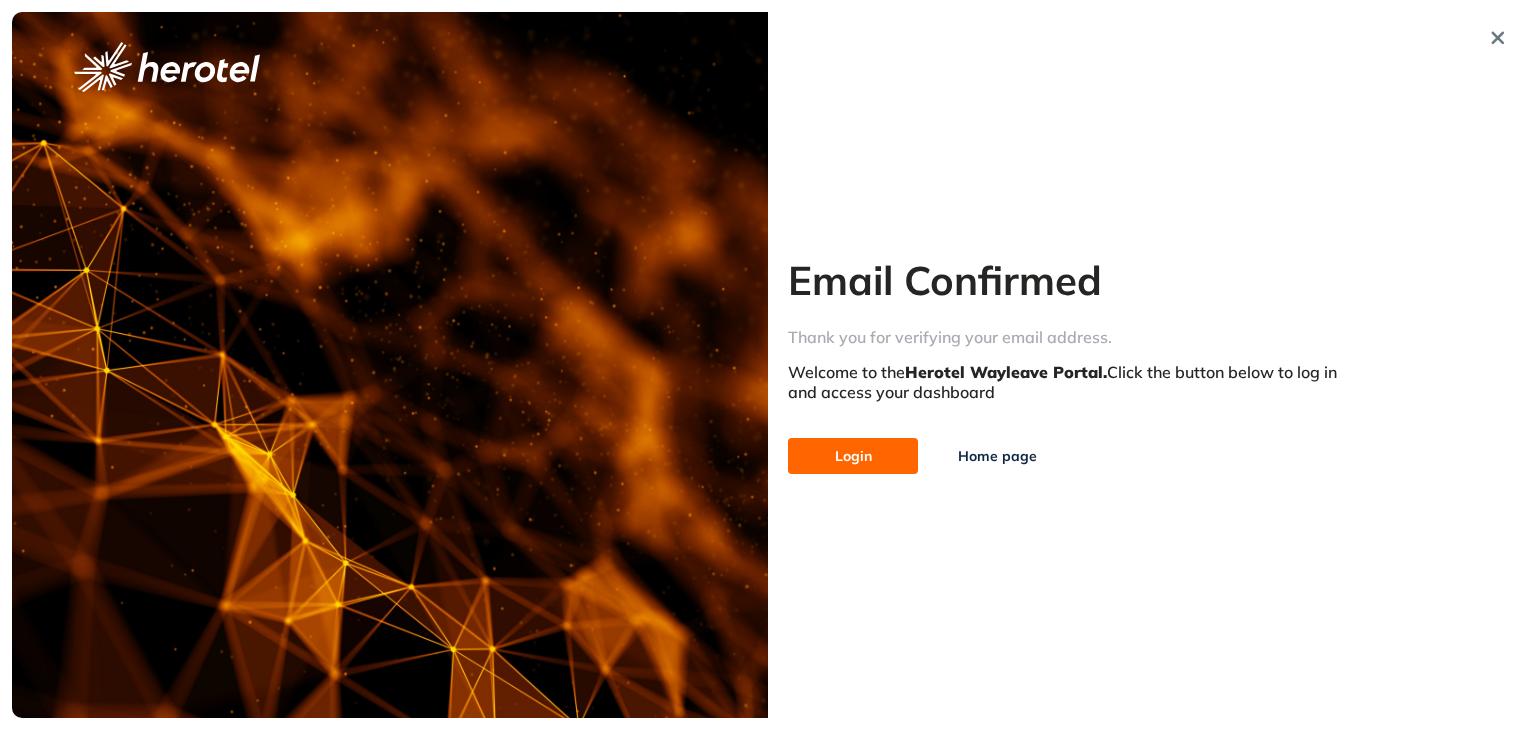 click on "Login" at bounding box center [853, 456] 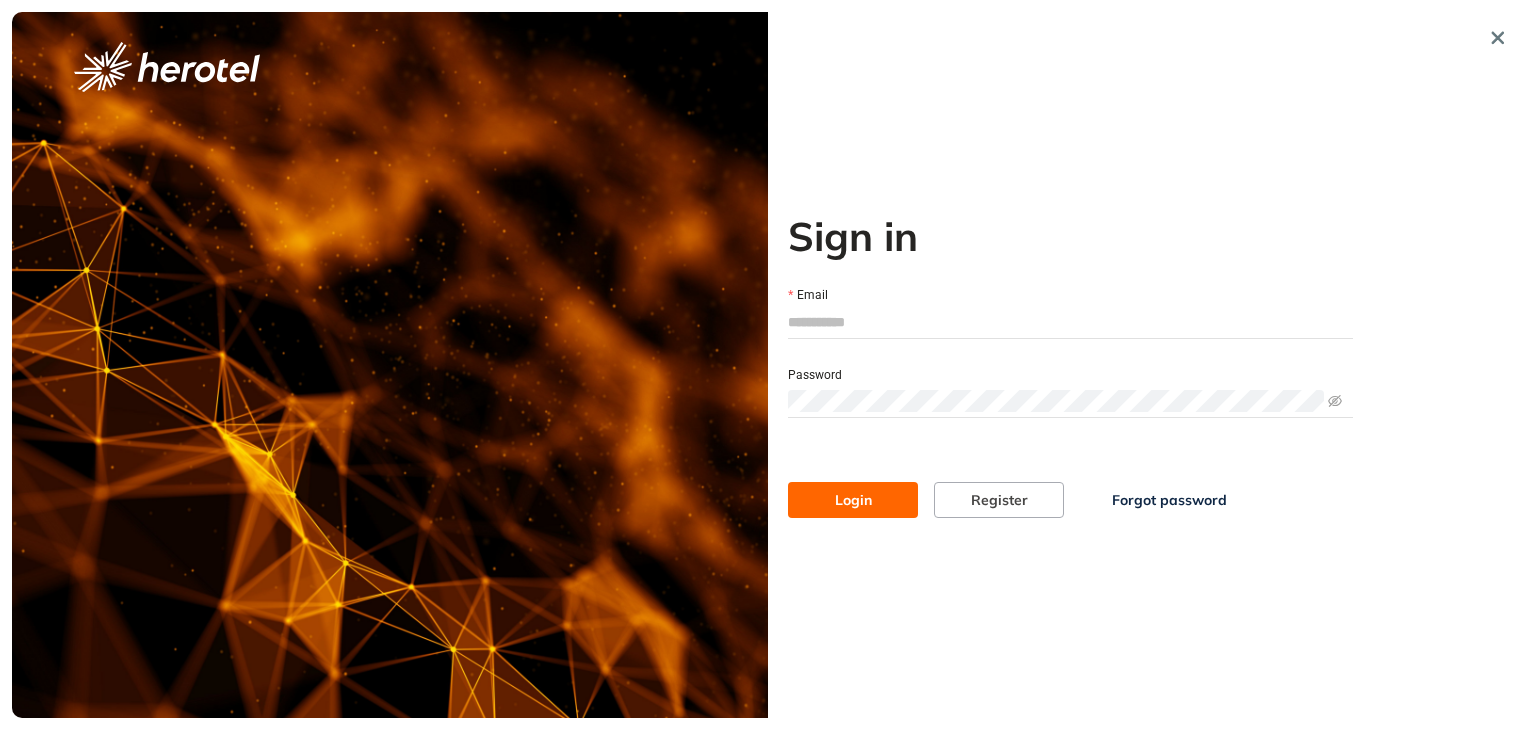 type on "**********" 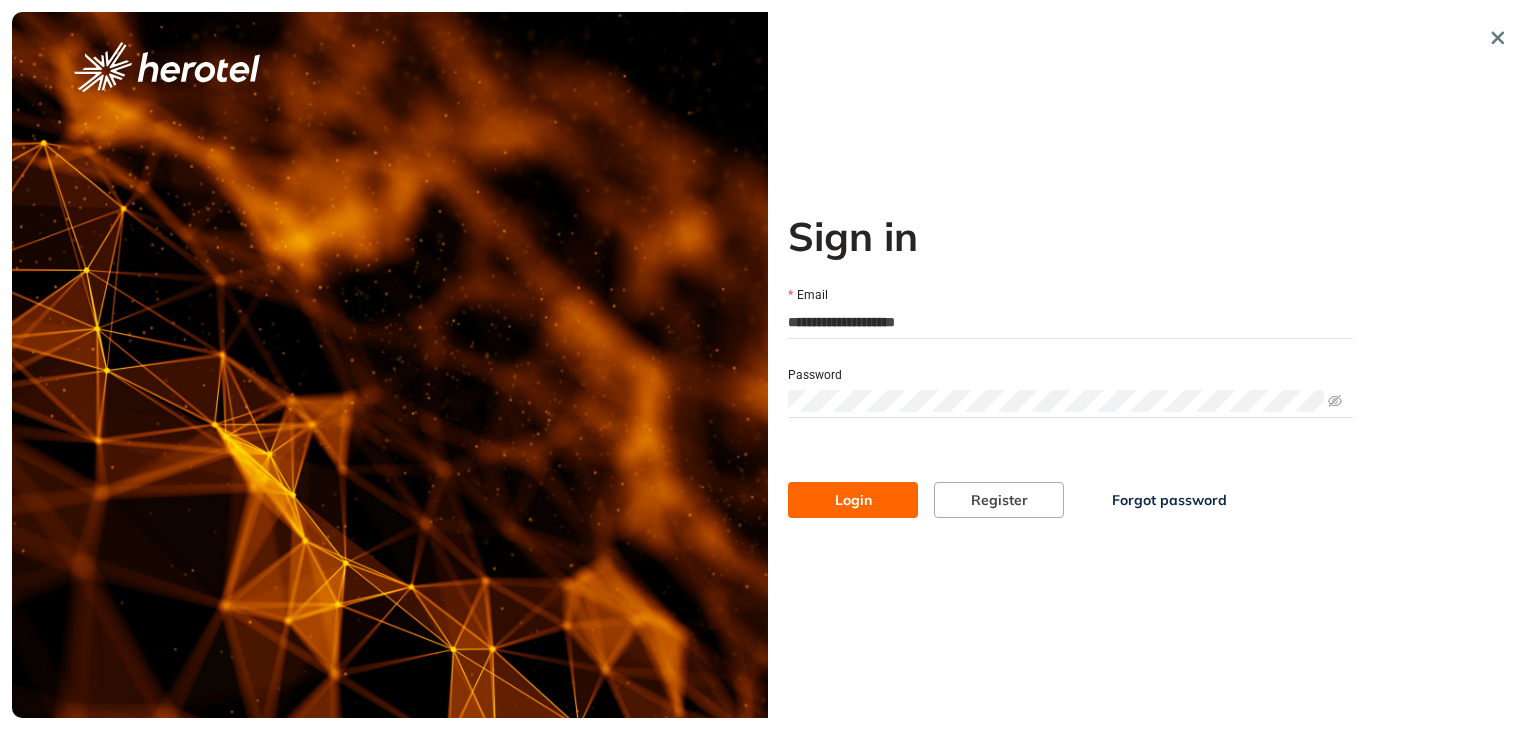 click on "**********" at bounding box center [1070, 322] 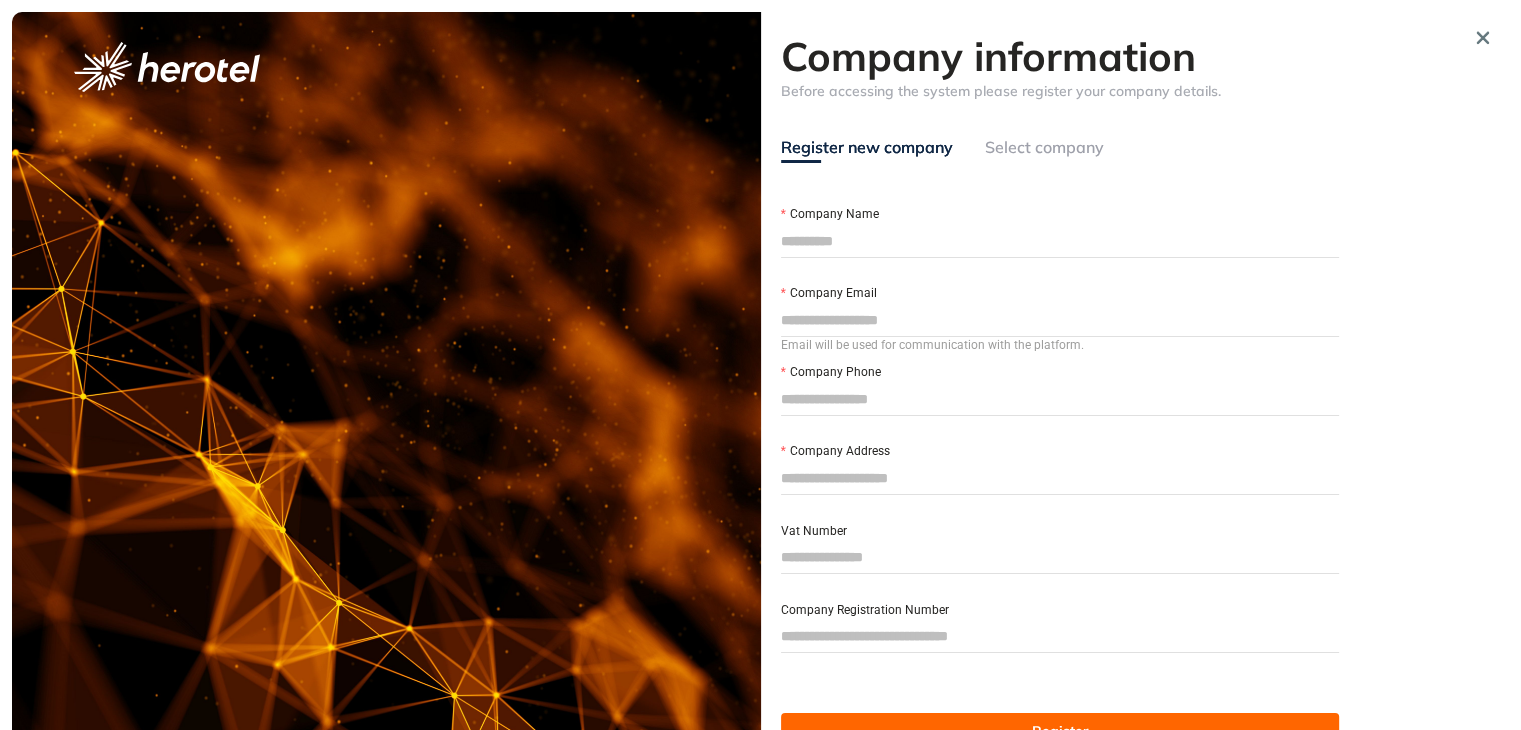 click on "Company Name" at bounding box center (1060, 241) 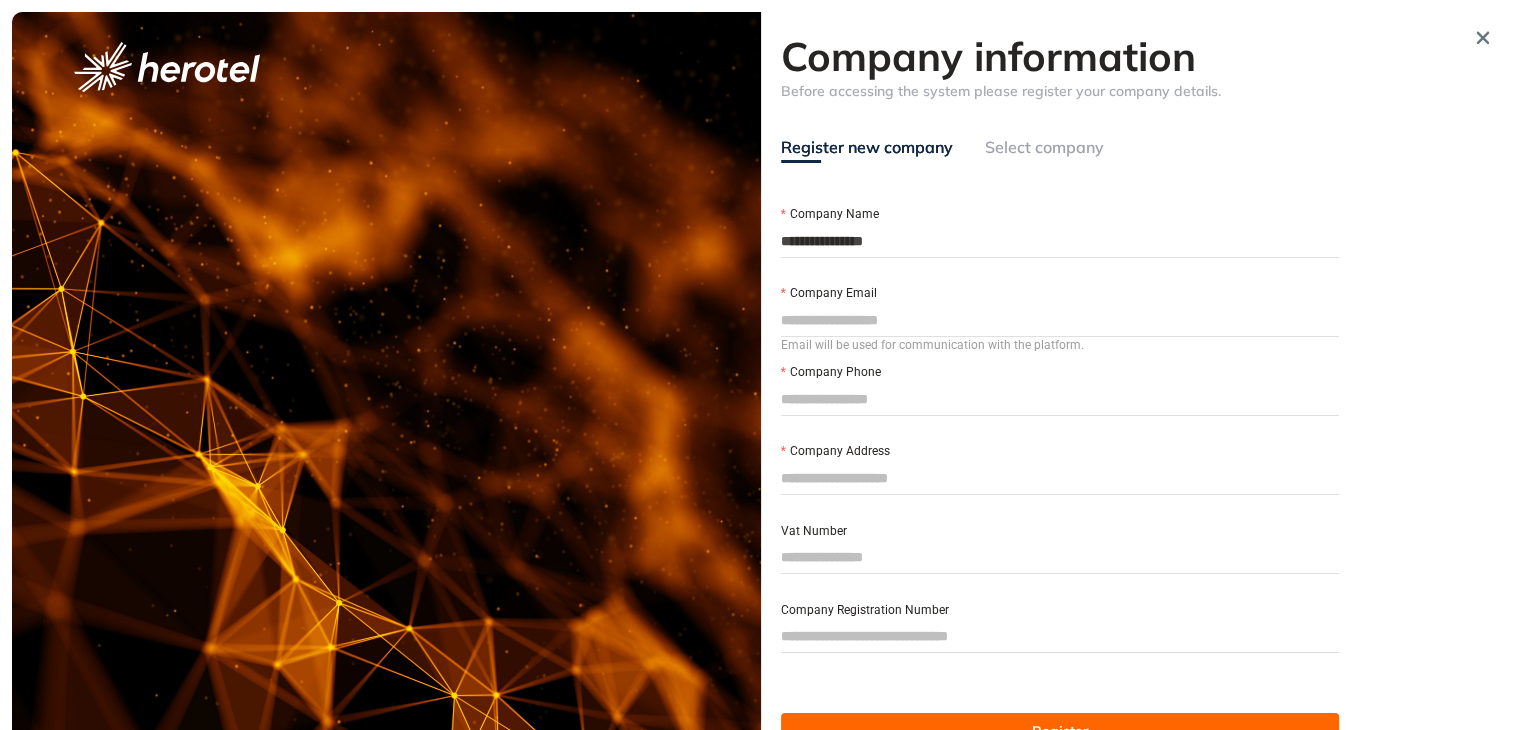 type on "**********" 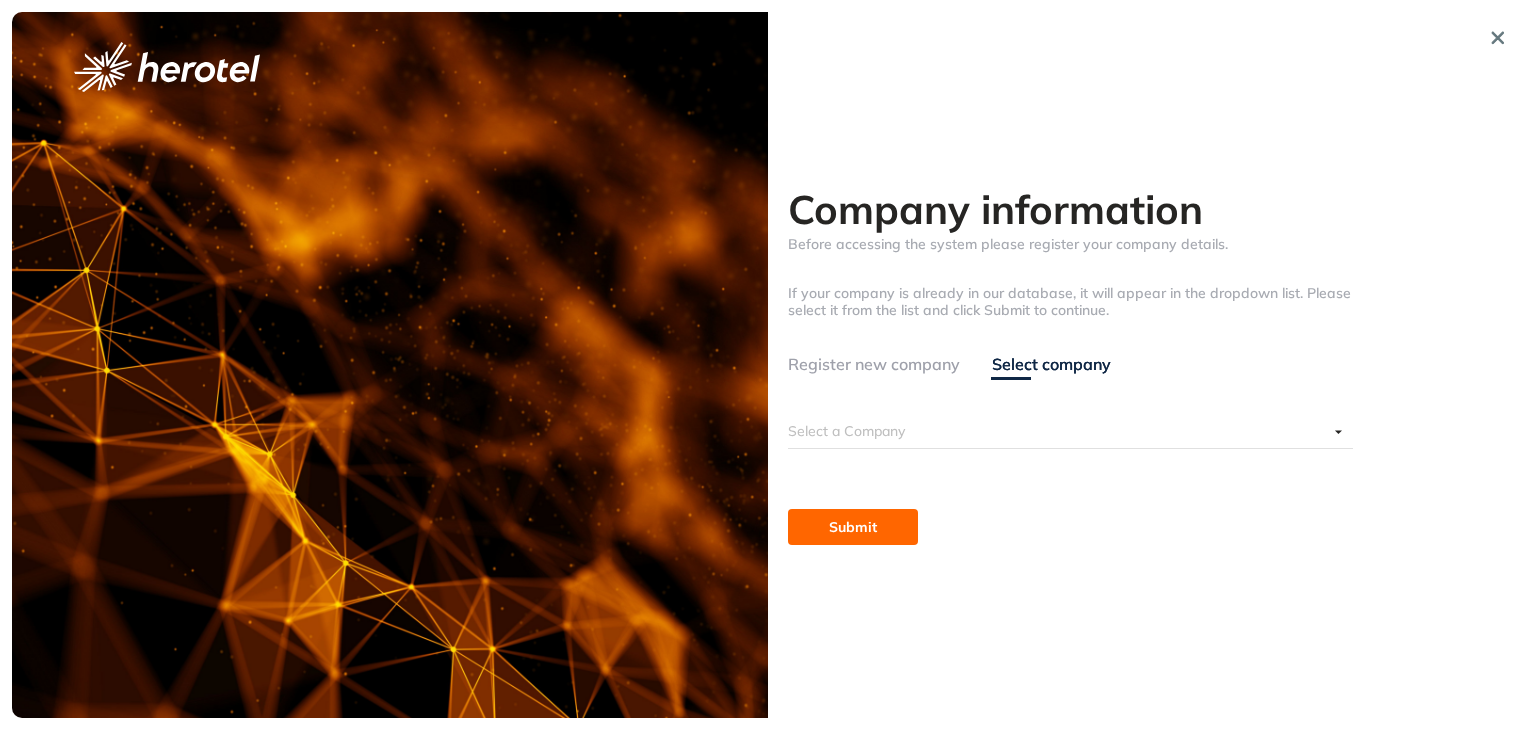 click at bounding box center [1058, 431] 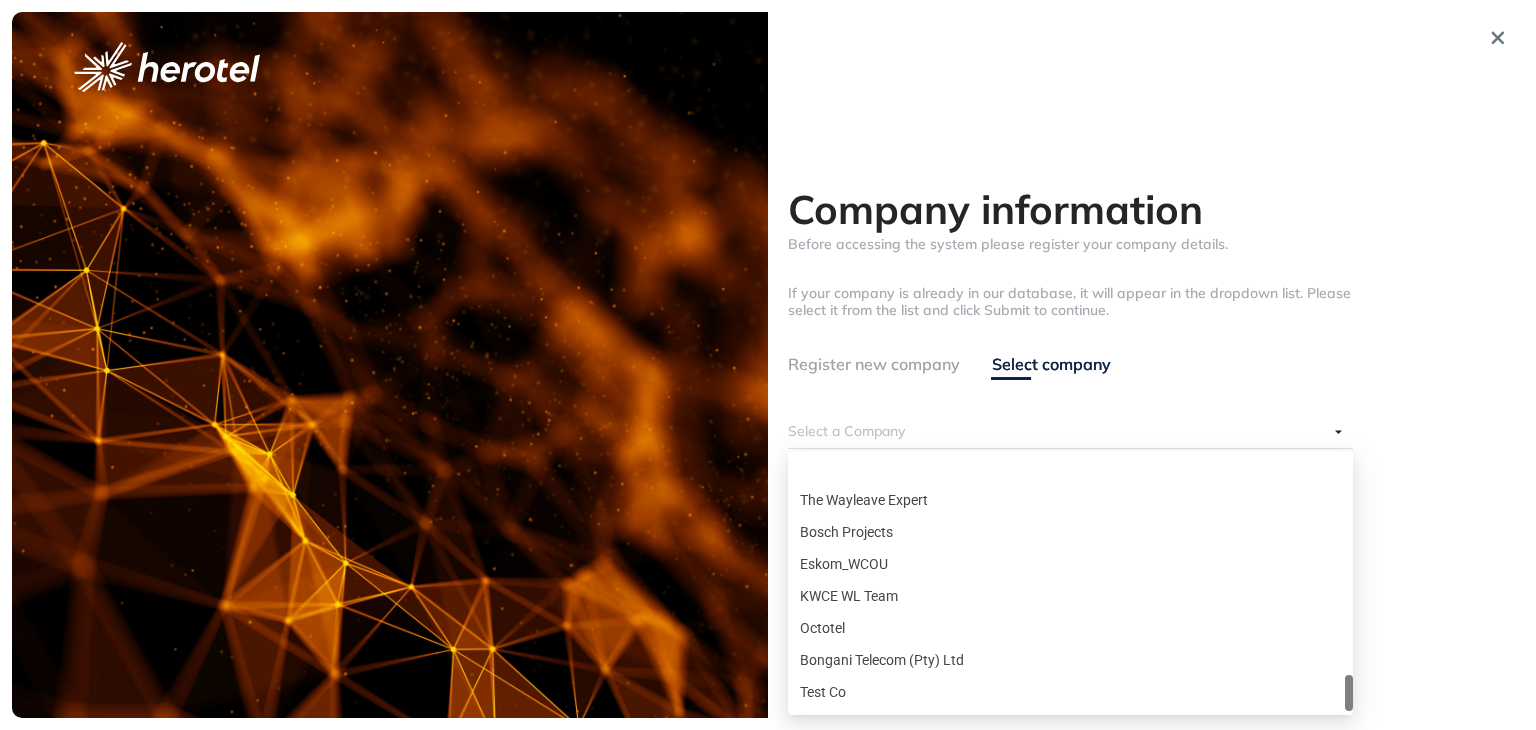 scroll, scrollTop: 1984, scrollLeft: 0, axis: vertical 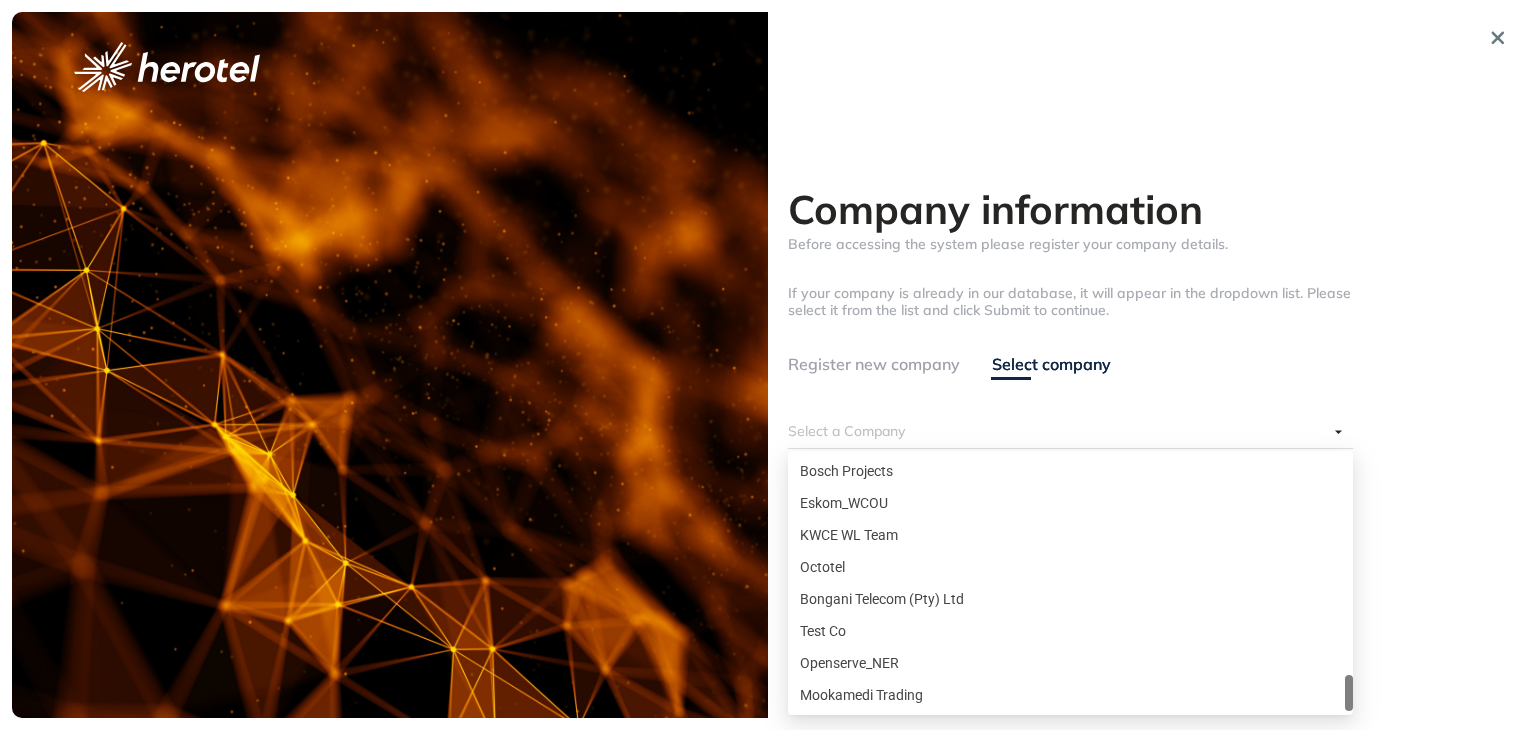drag, startPoint x: 1347, startPoint y: 481, endPoint x: 1337, endPoint y: 701, distance: 220.22716 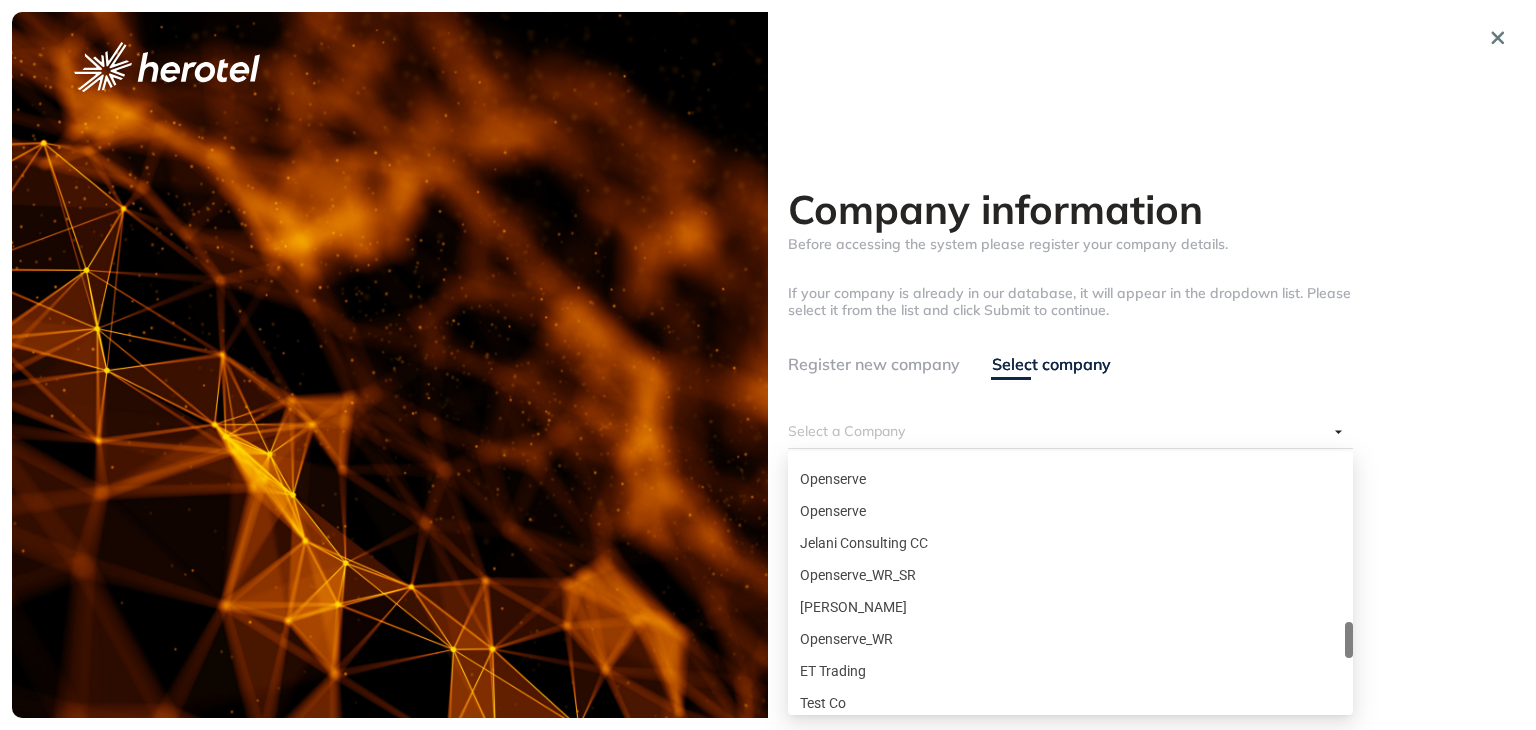 scroll, scrollTop: 1507, scrollLeft: 0, axis: vertical 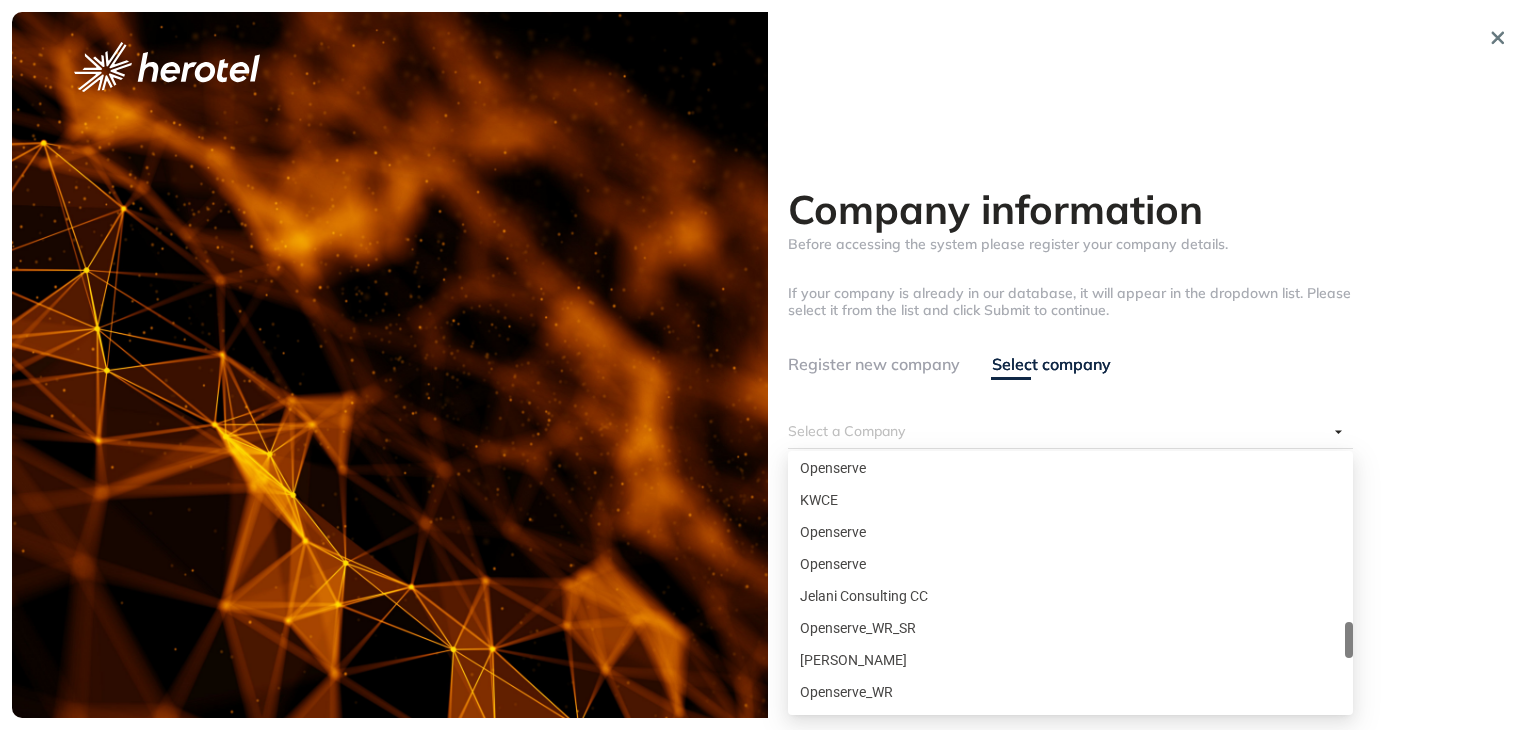 drag, startPoint x: 1352, startPoint y: 688, endPoint x: 1364, endPoint y: 635, distance: 54.34151 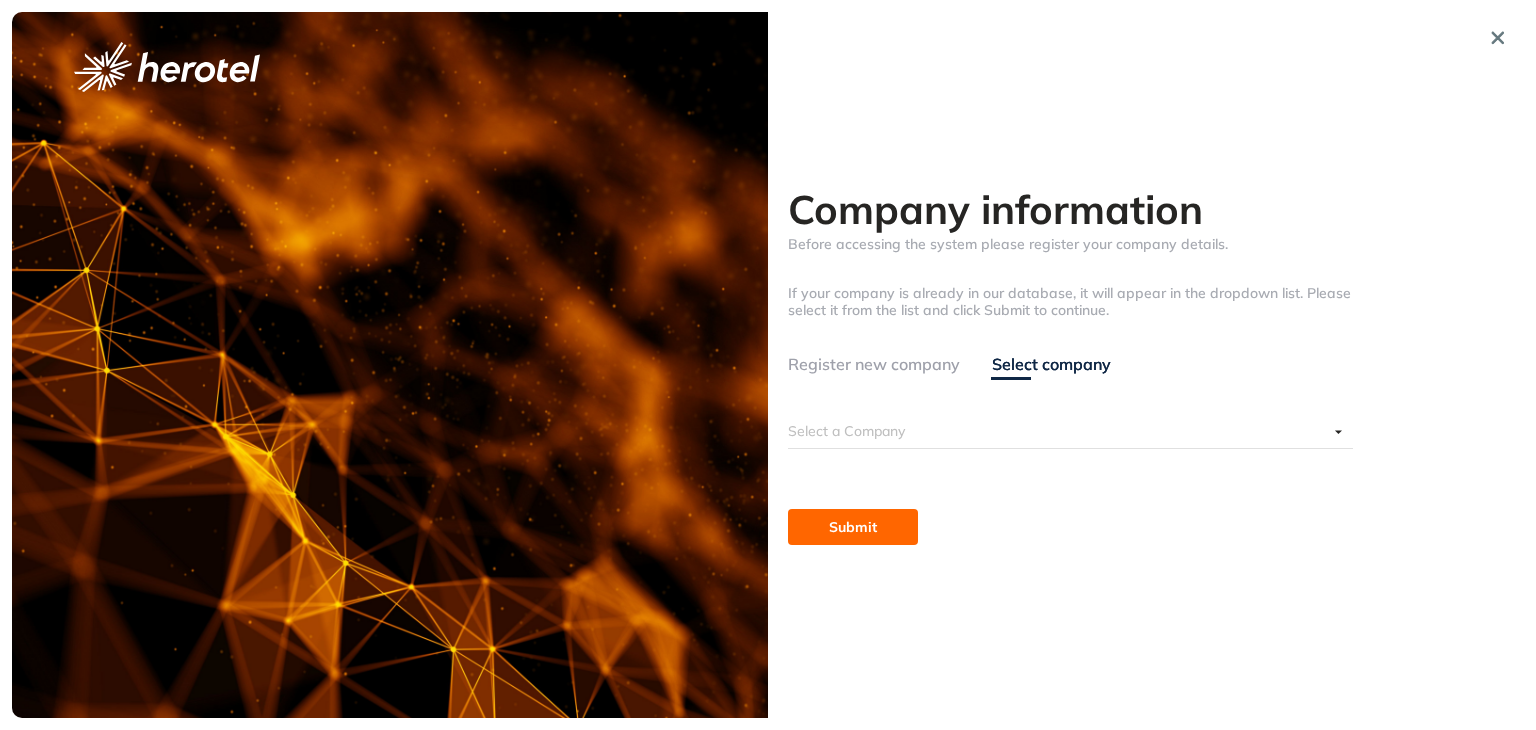 click at bounding box center (1058, 431) 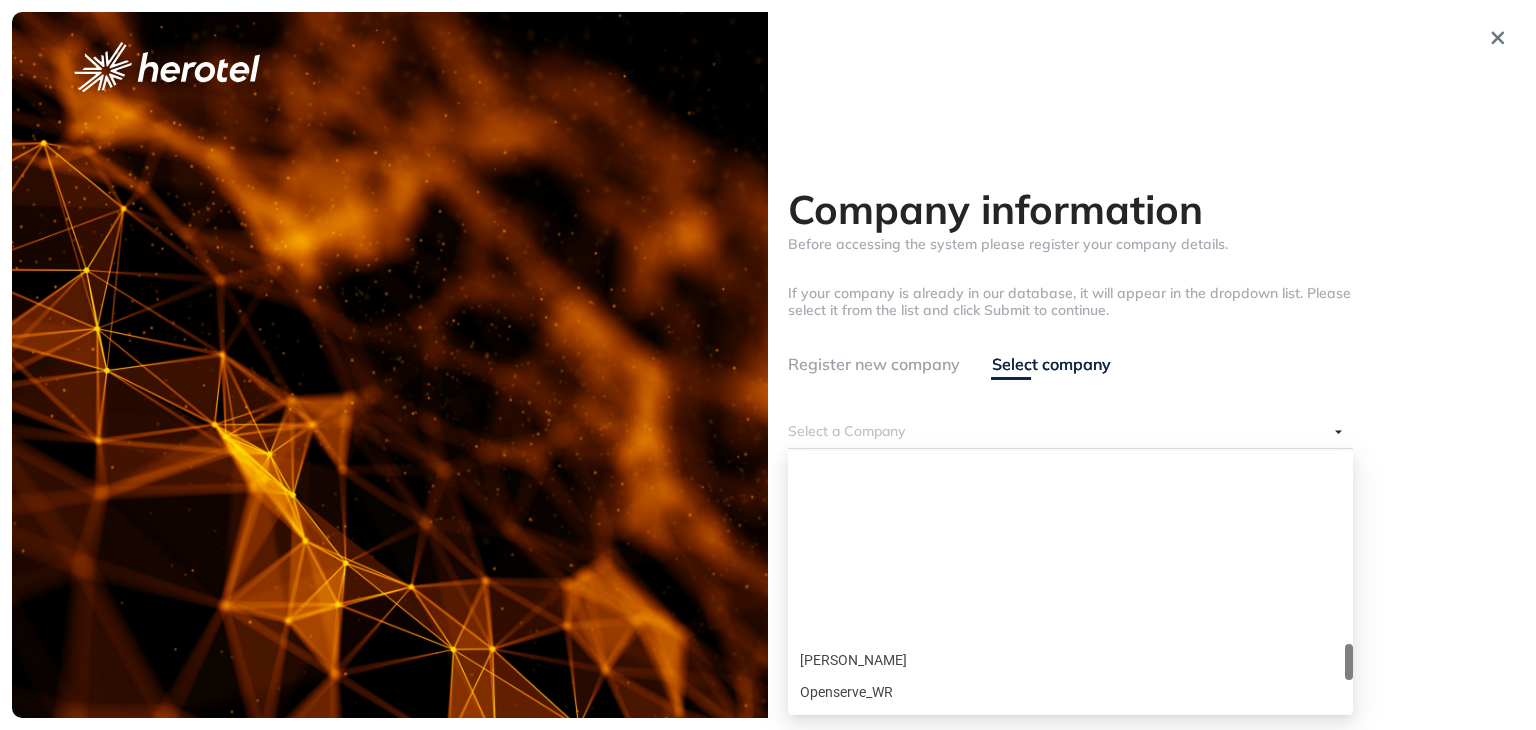 scroll, scrollTop: 1707, scrollLeft: 0, axis: vertical 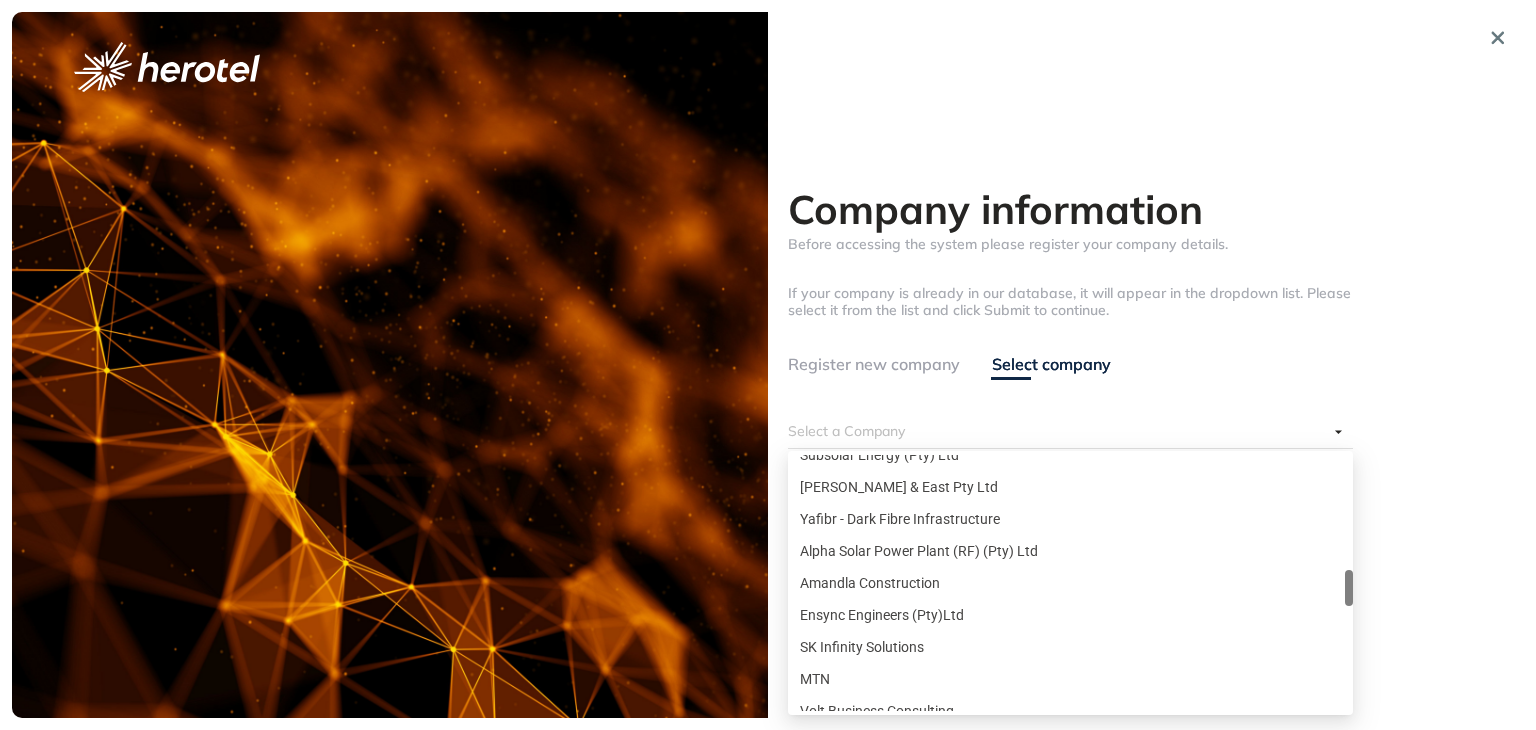 drag, startPoint x: 1347, startPoint y: 658, endPoint x: 1356, endPoint y: 584, distance: 74.54529 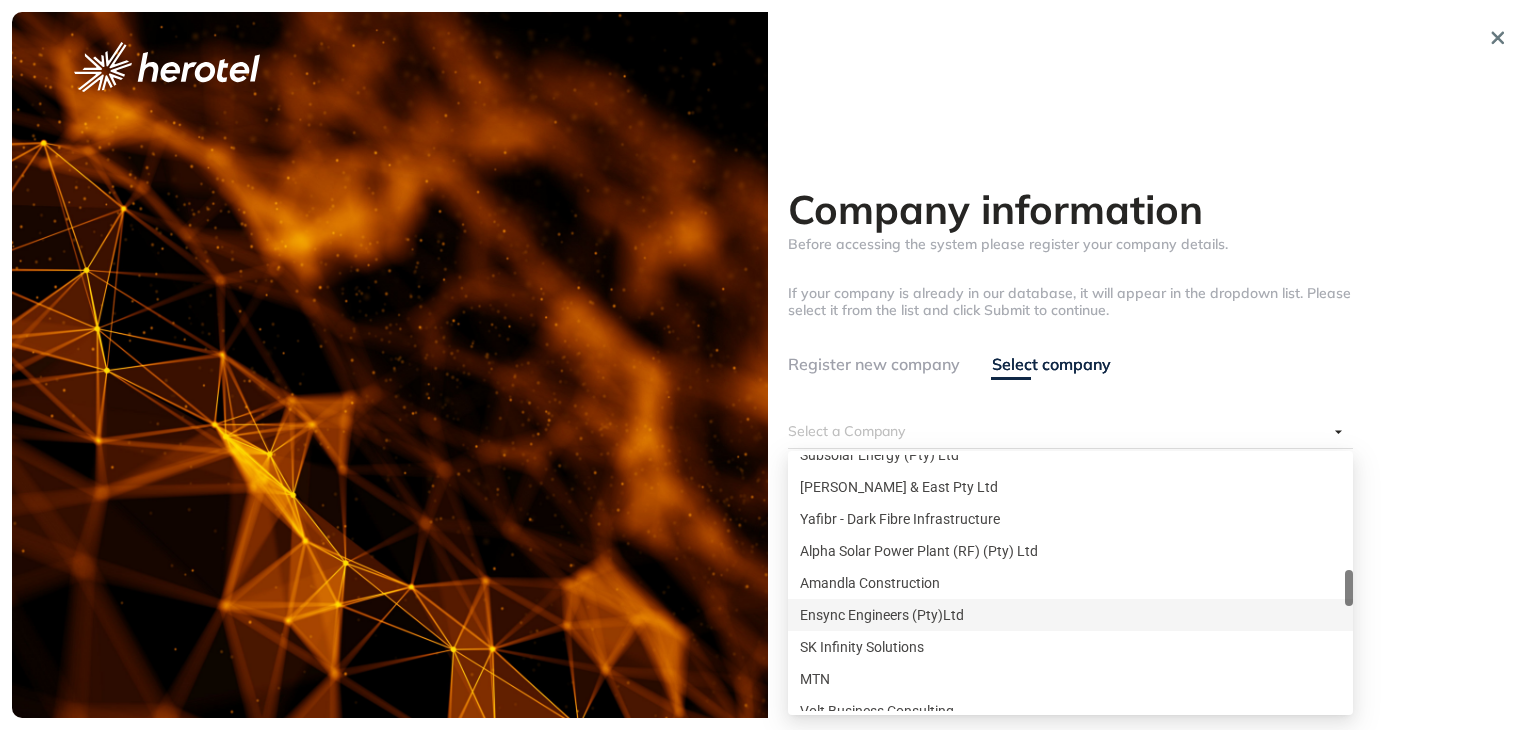 click on "Ensync Engineers (Pty)Ltd" at bounding box center [1070, 615] 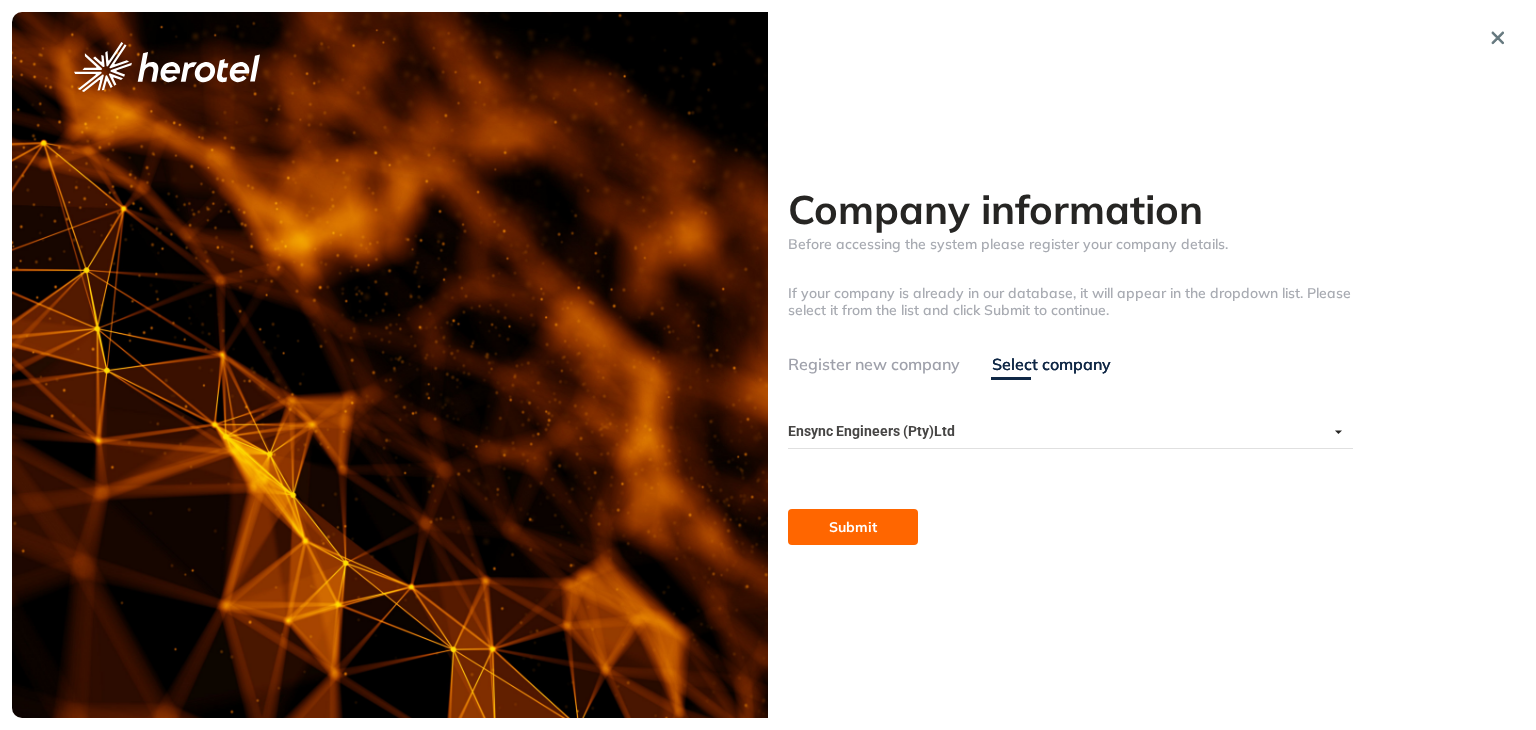 click on "Register new company" at bounding box center [874, 364] 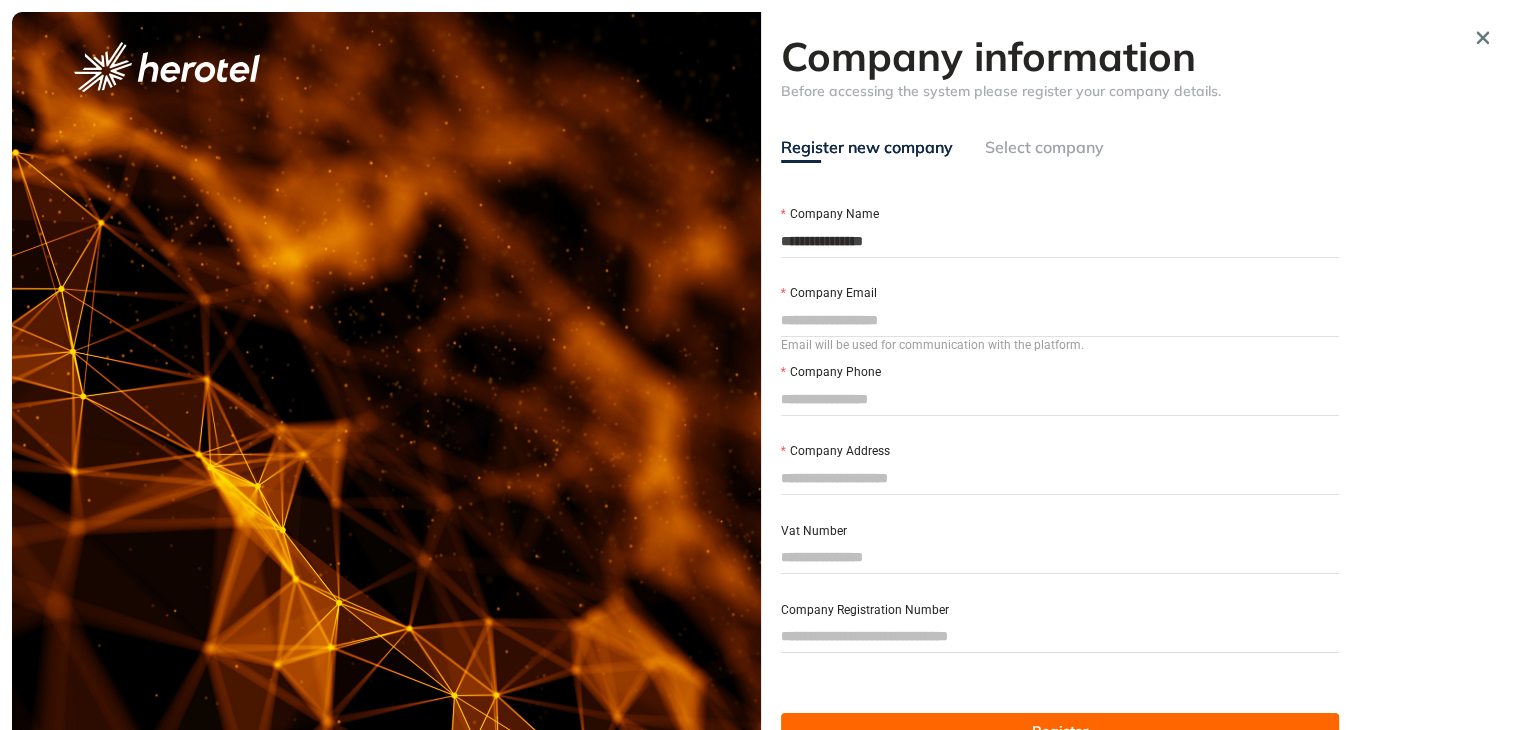click on "Select company" at bounding box center [1044, 147] 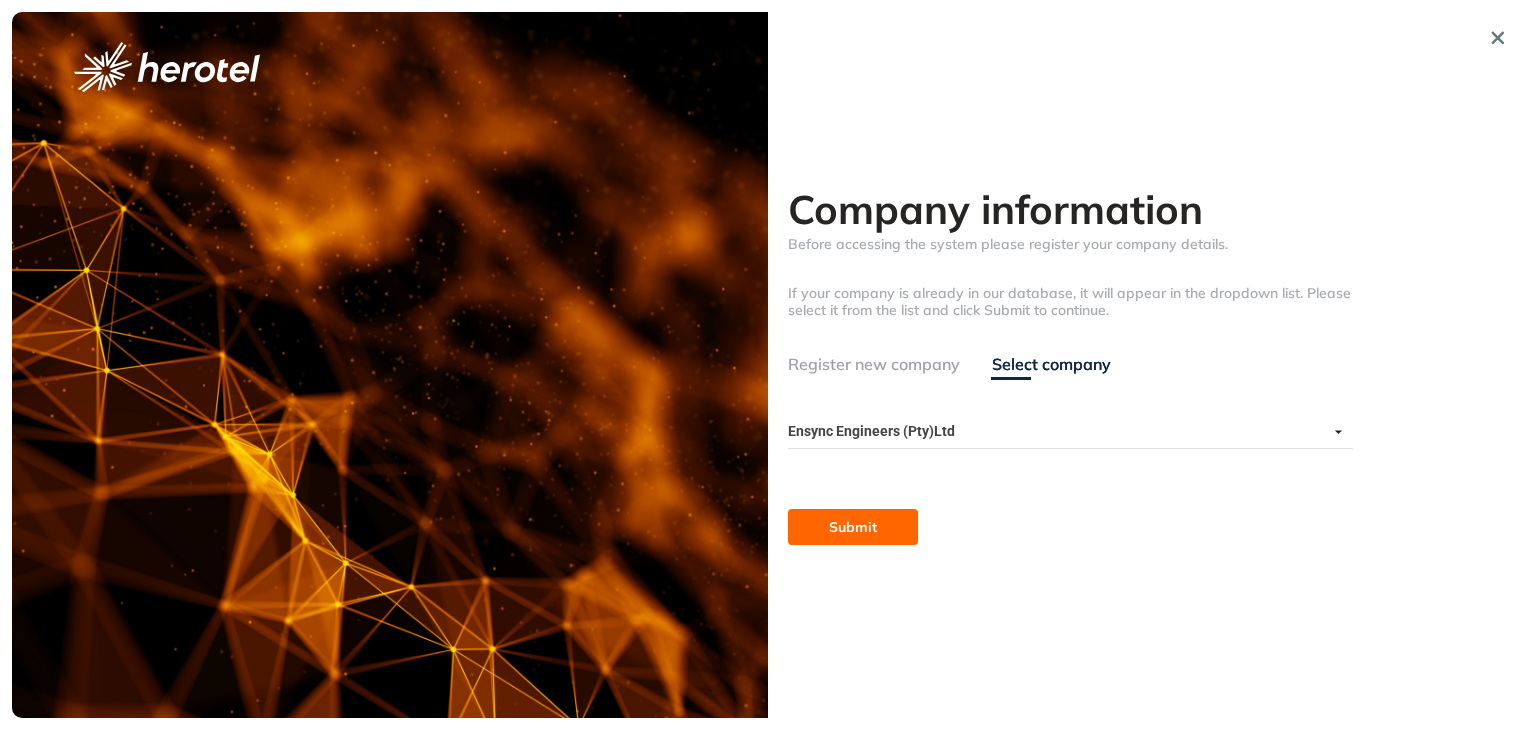 click on "Submit" at bounding box center (853, 527) 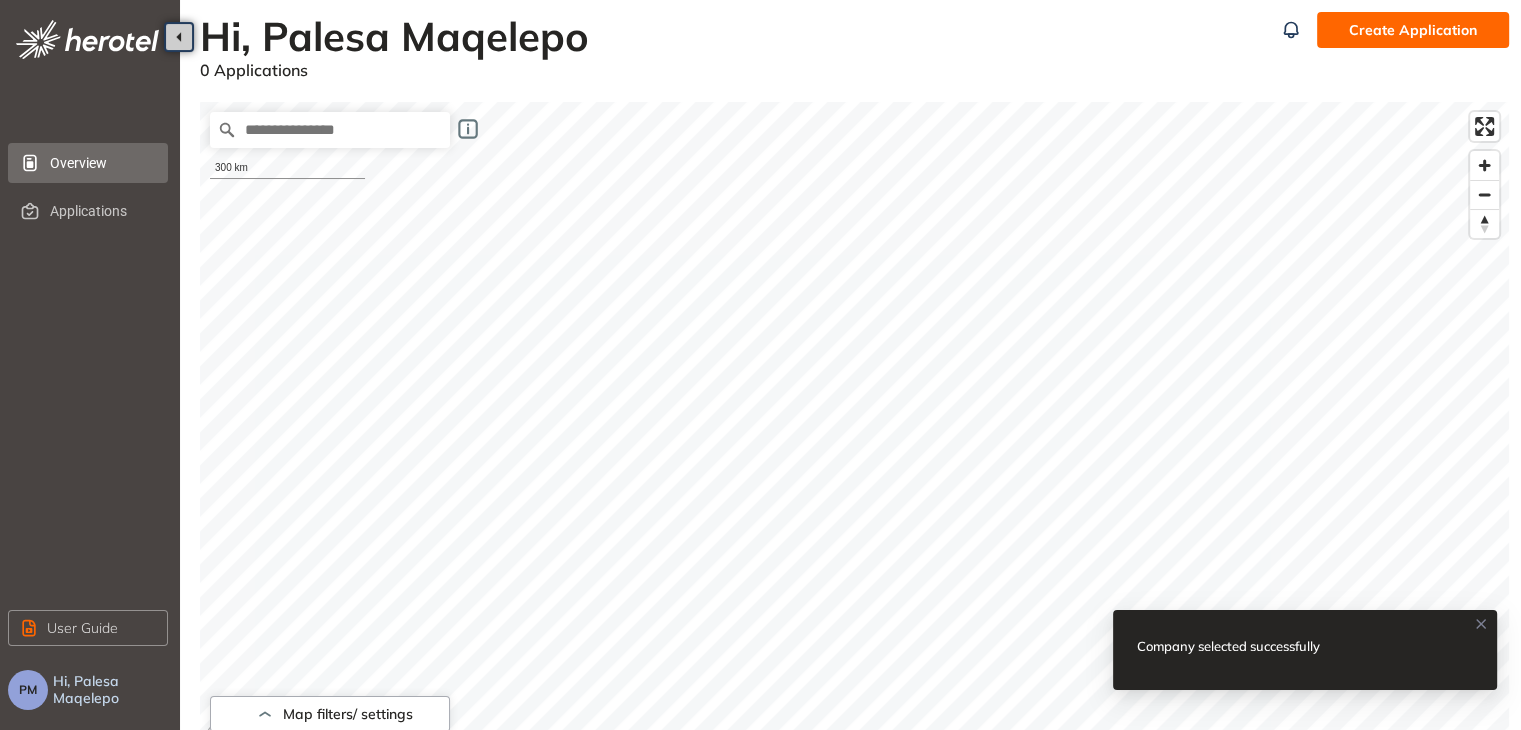 click 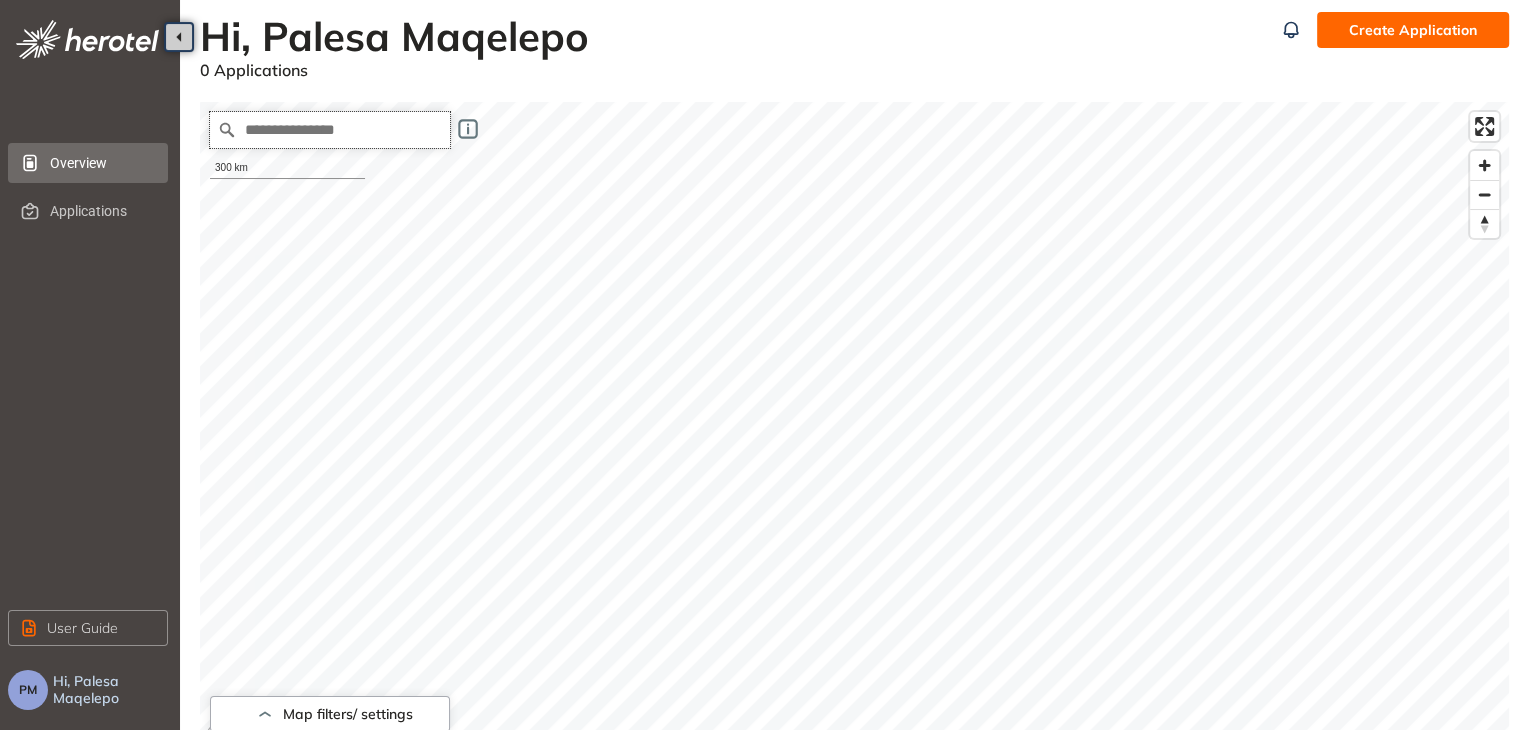 click at bounding box center [330, 130] 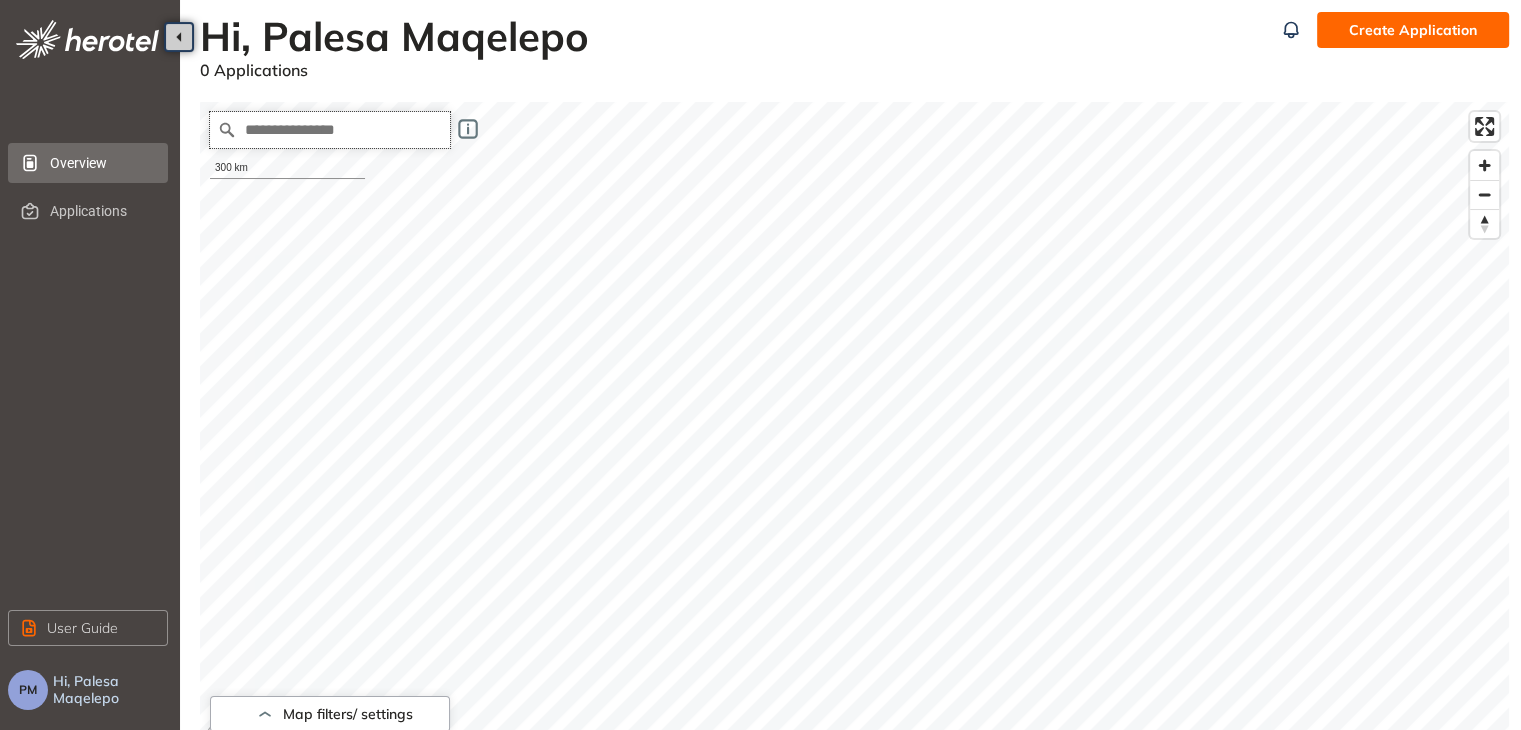 click at bounding box center (330, 130) 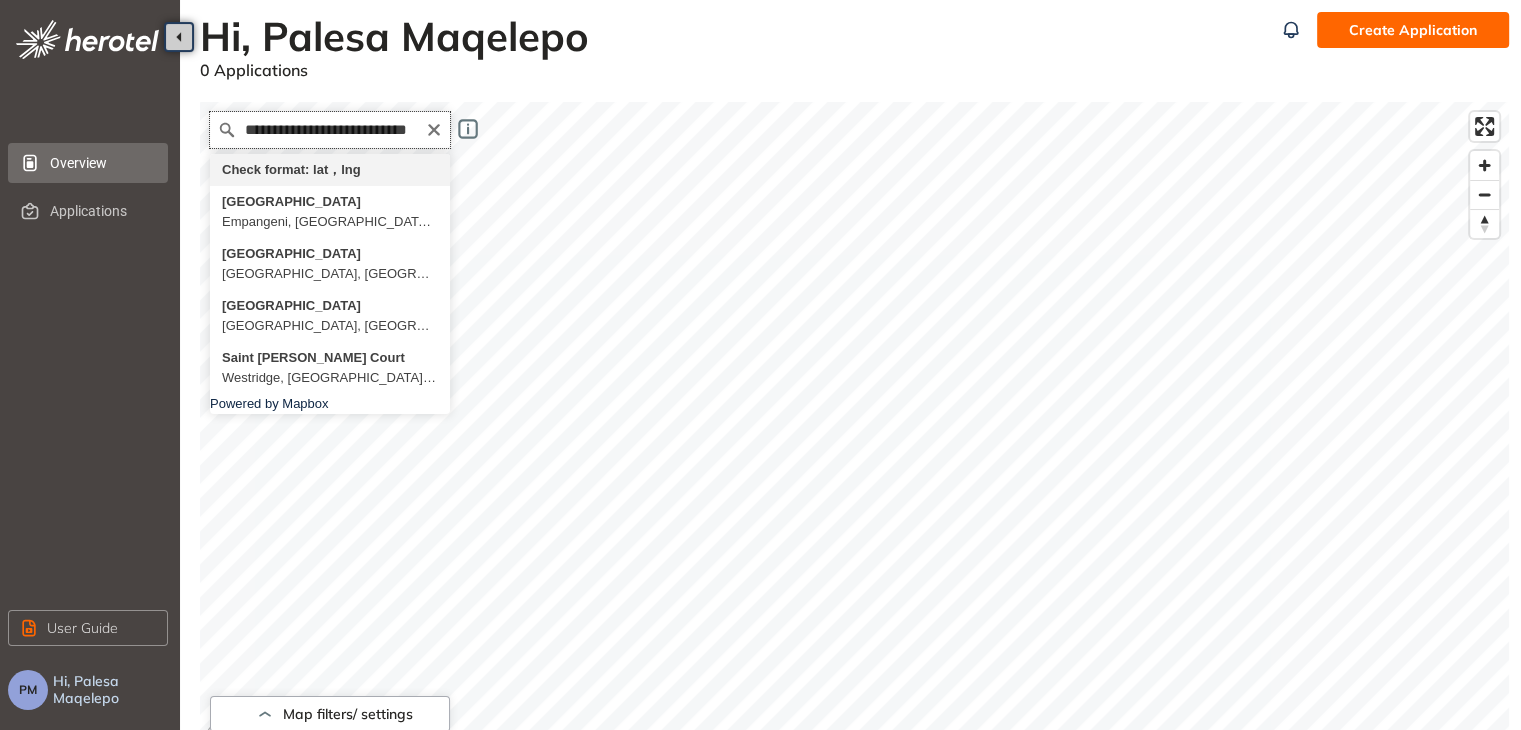 scroll, scrollTop: 0, scrollLeft: 25, axis: horizontal 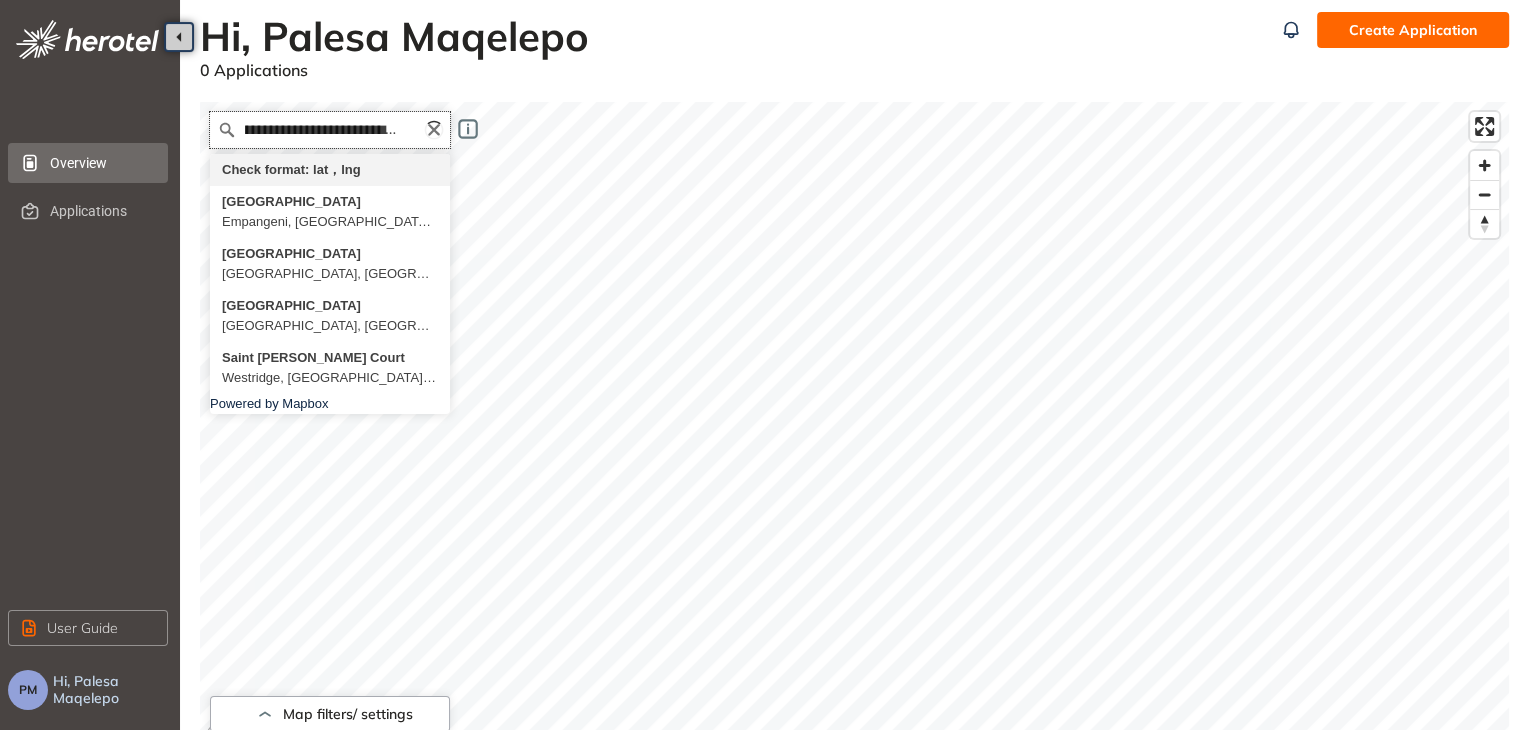 type on "**********" 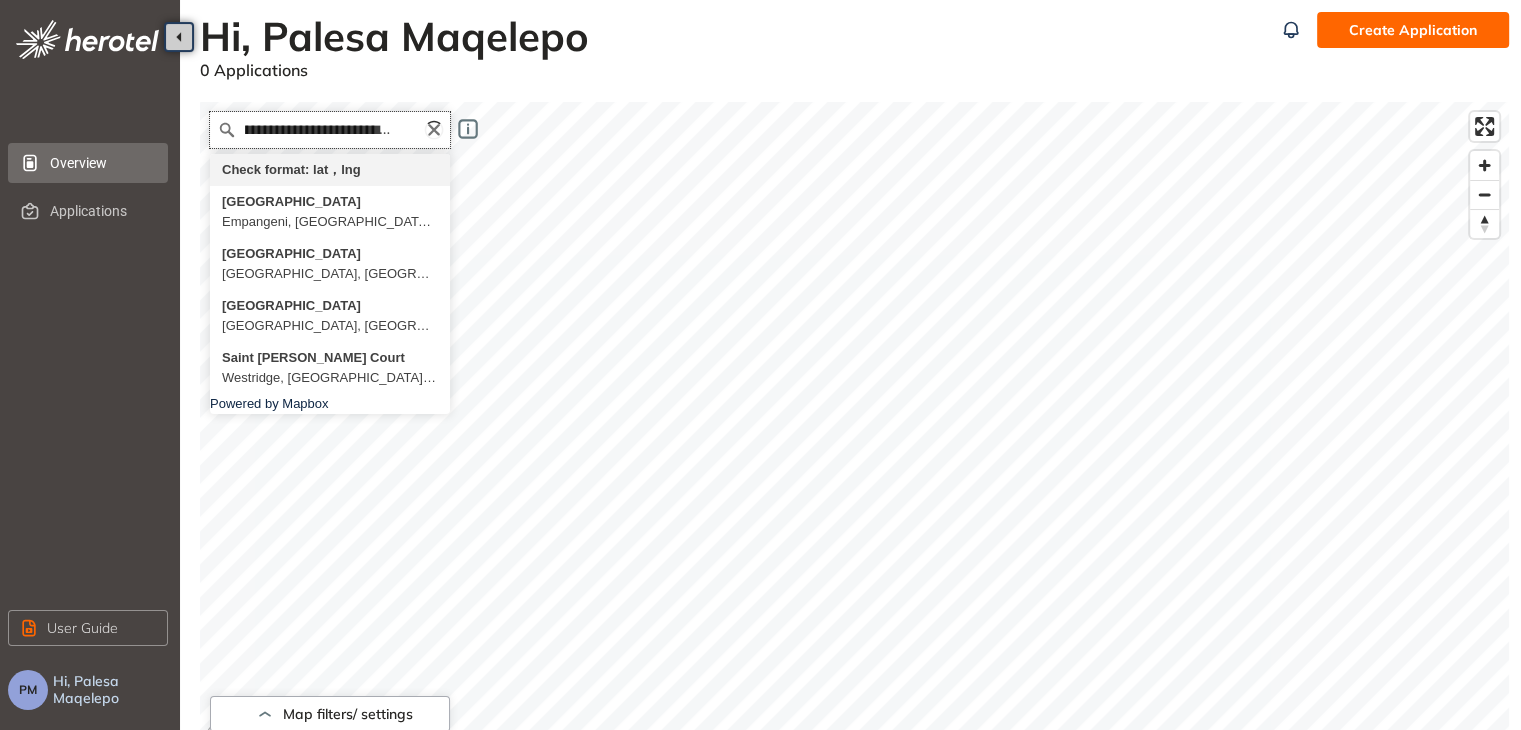 scroll, scrollTop: 0, scrollLeft: 60, axis: horizontal 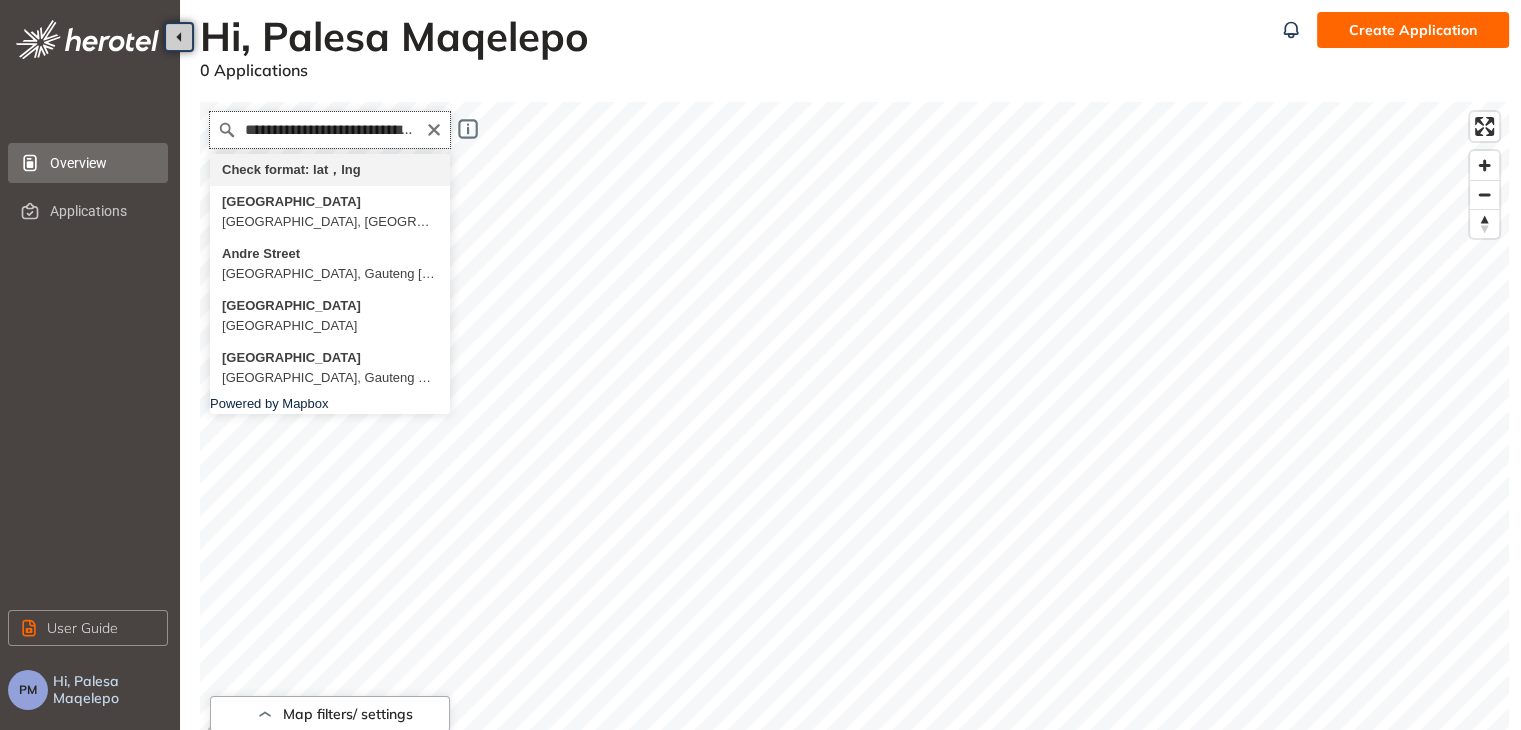 drag, startPoint x: 418, startPoint y: 128, endPoint x: 0, endPoint y: 103, distance: 418.74695 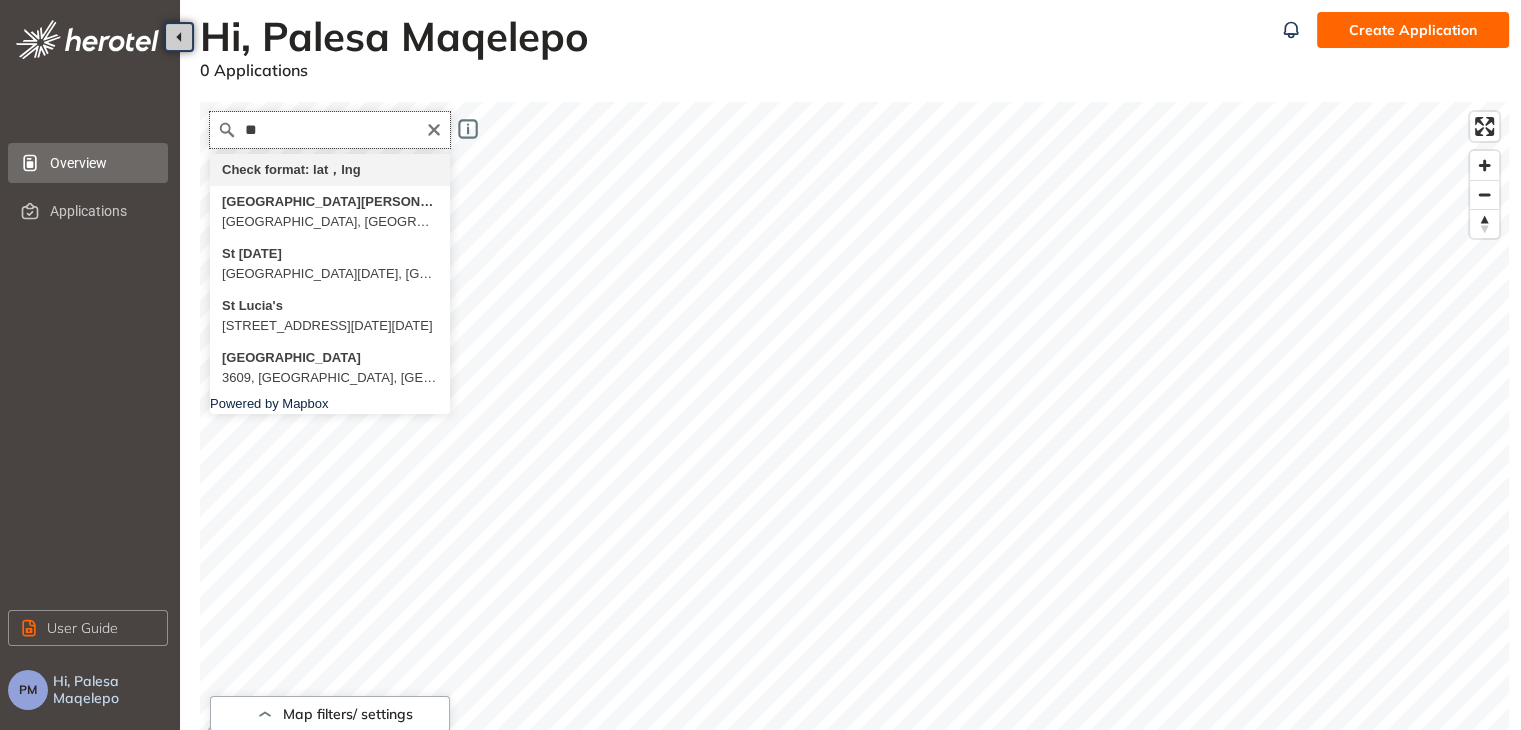 type on "*" 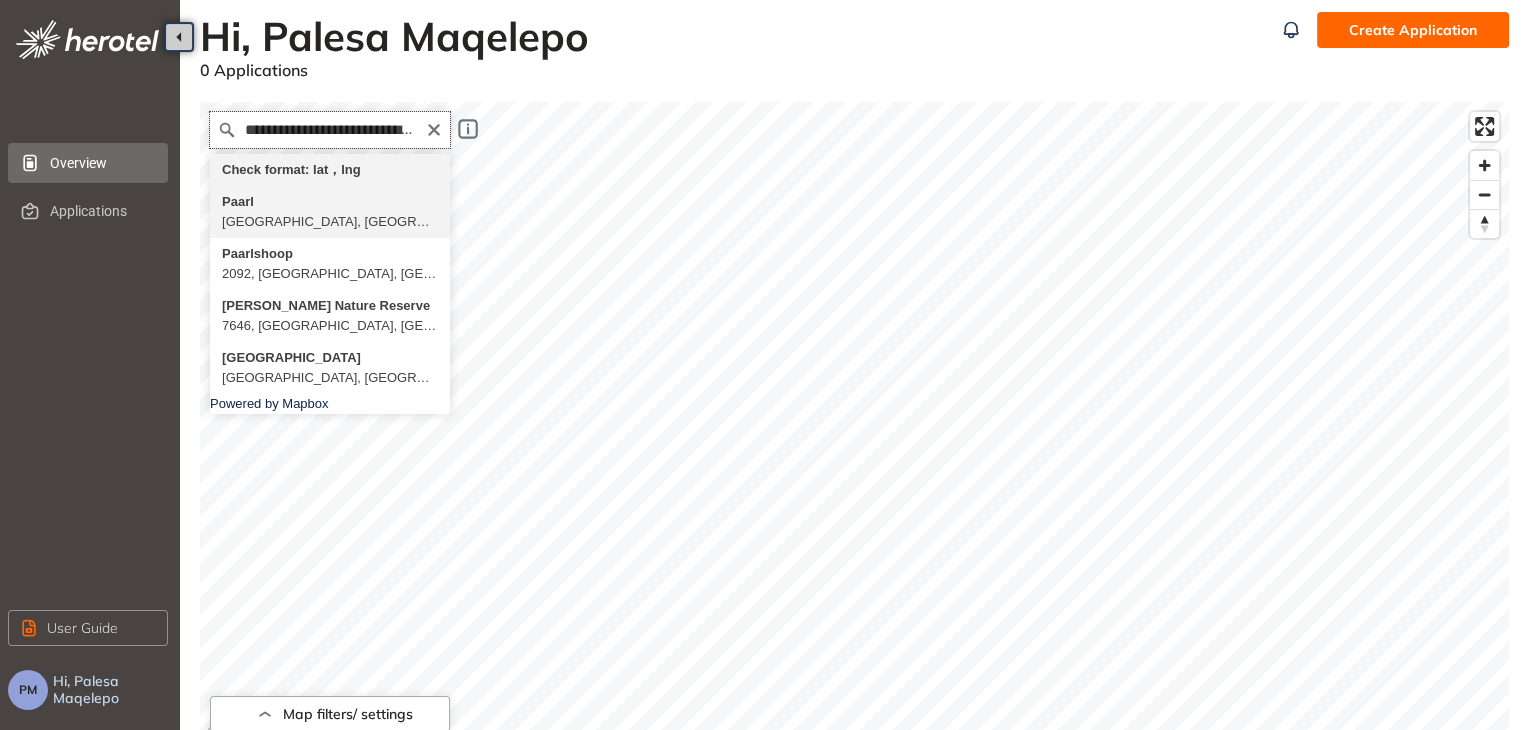 scroll, scrollTop: 0, scrollLeft: 0, axis: both 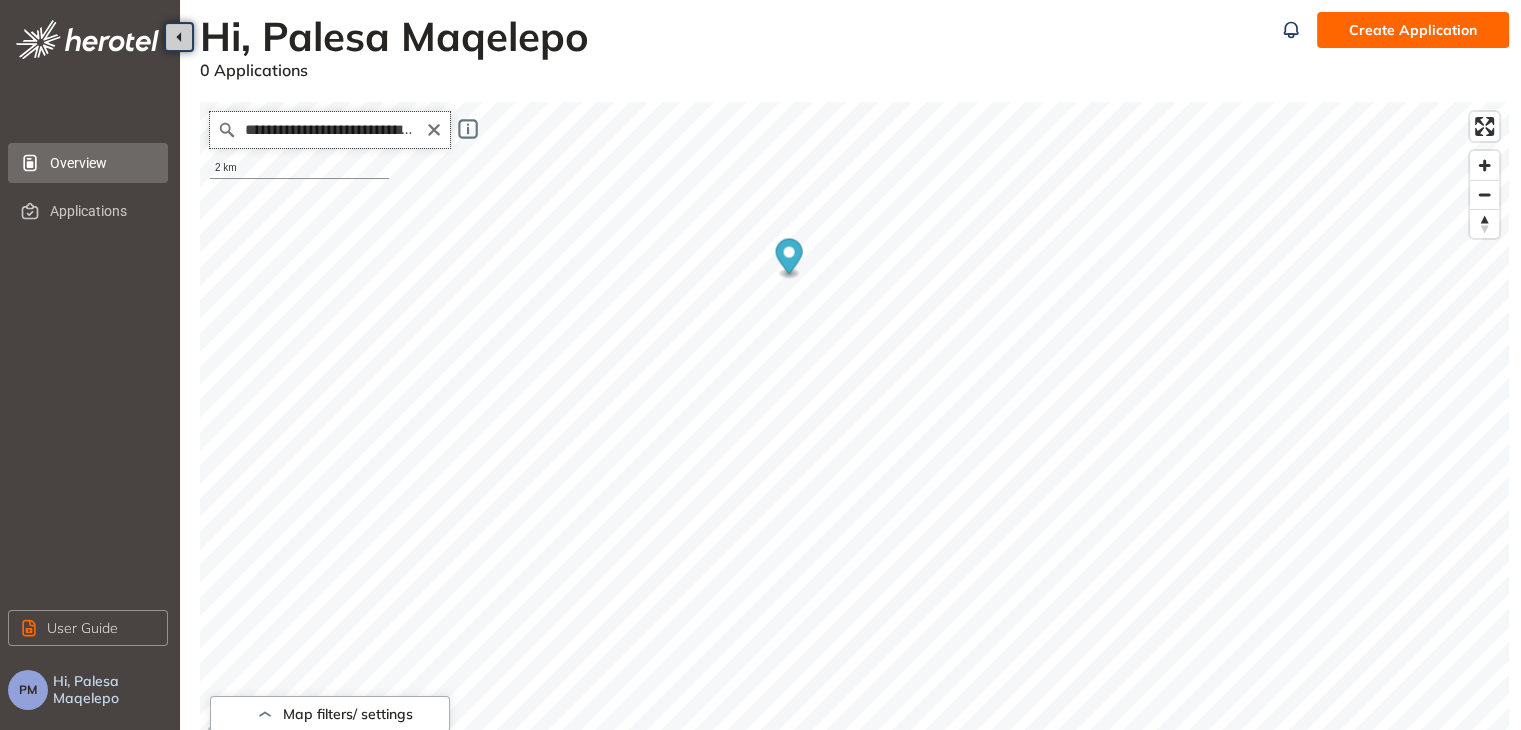 click on "**********" at bounding box center (330, 130) 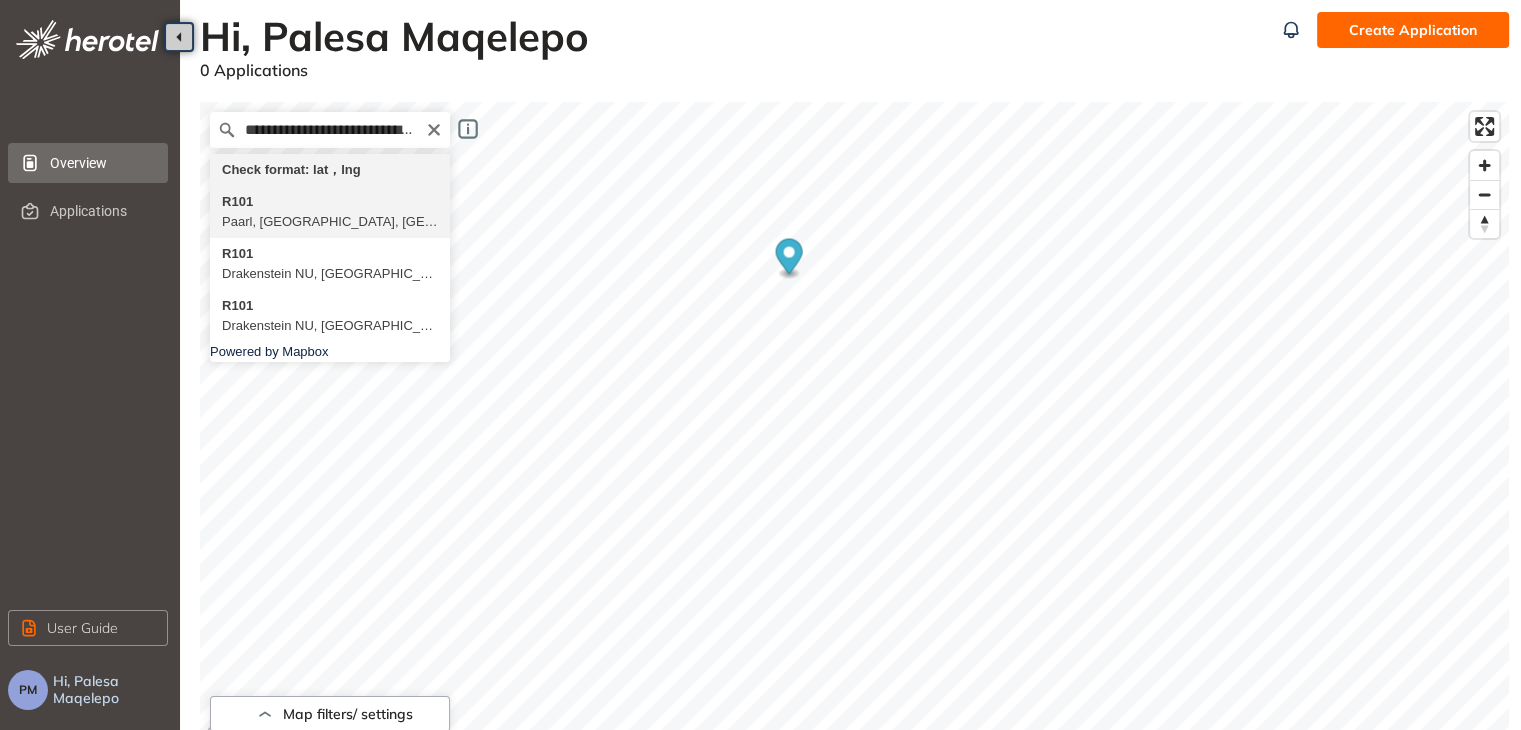 type on "**********" 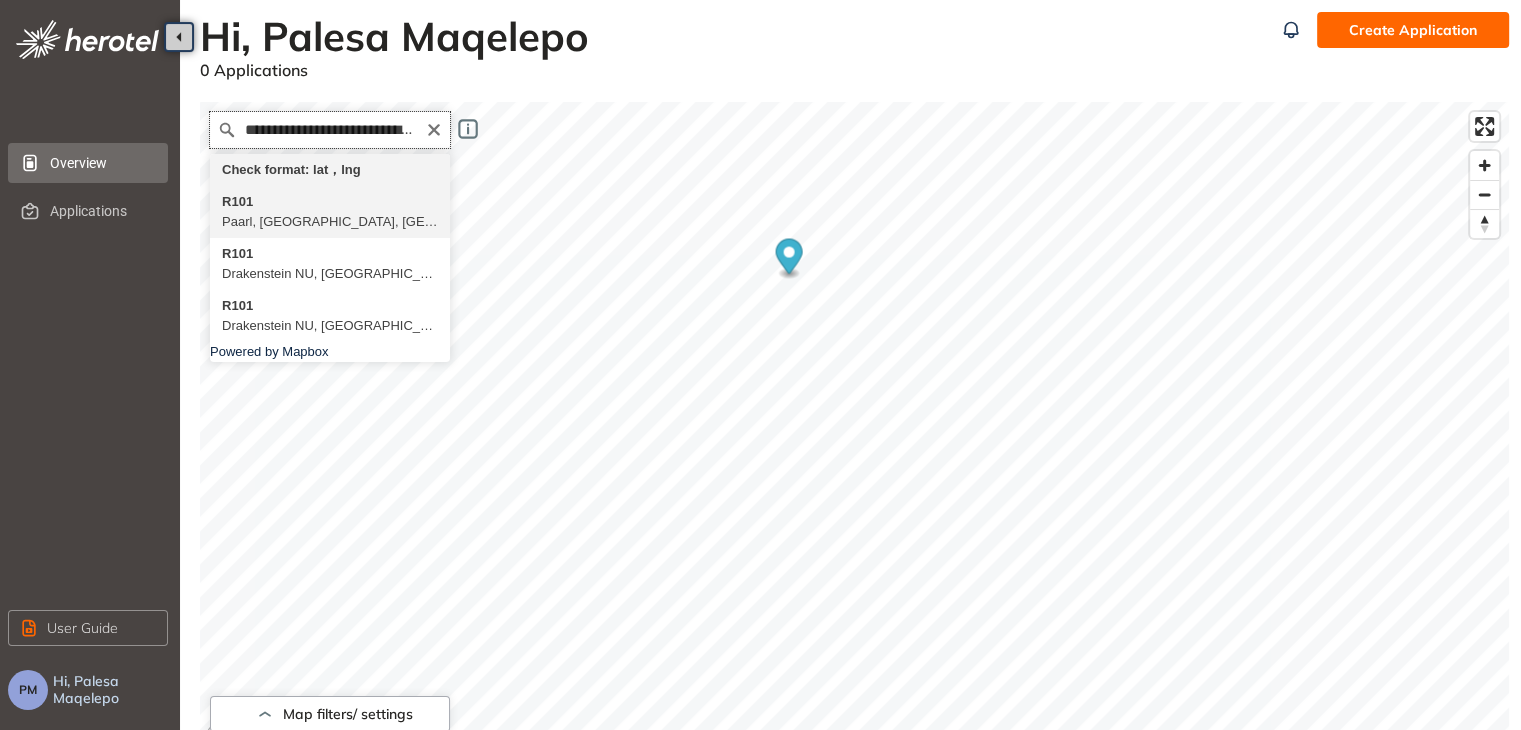 scroll, scrollTop: 0, scrollLeft: 0, axis: both 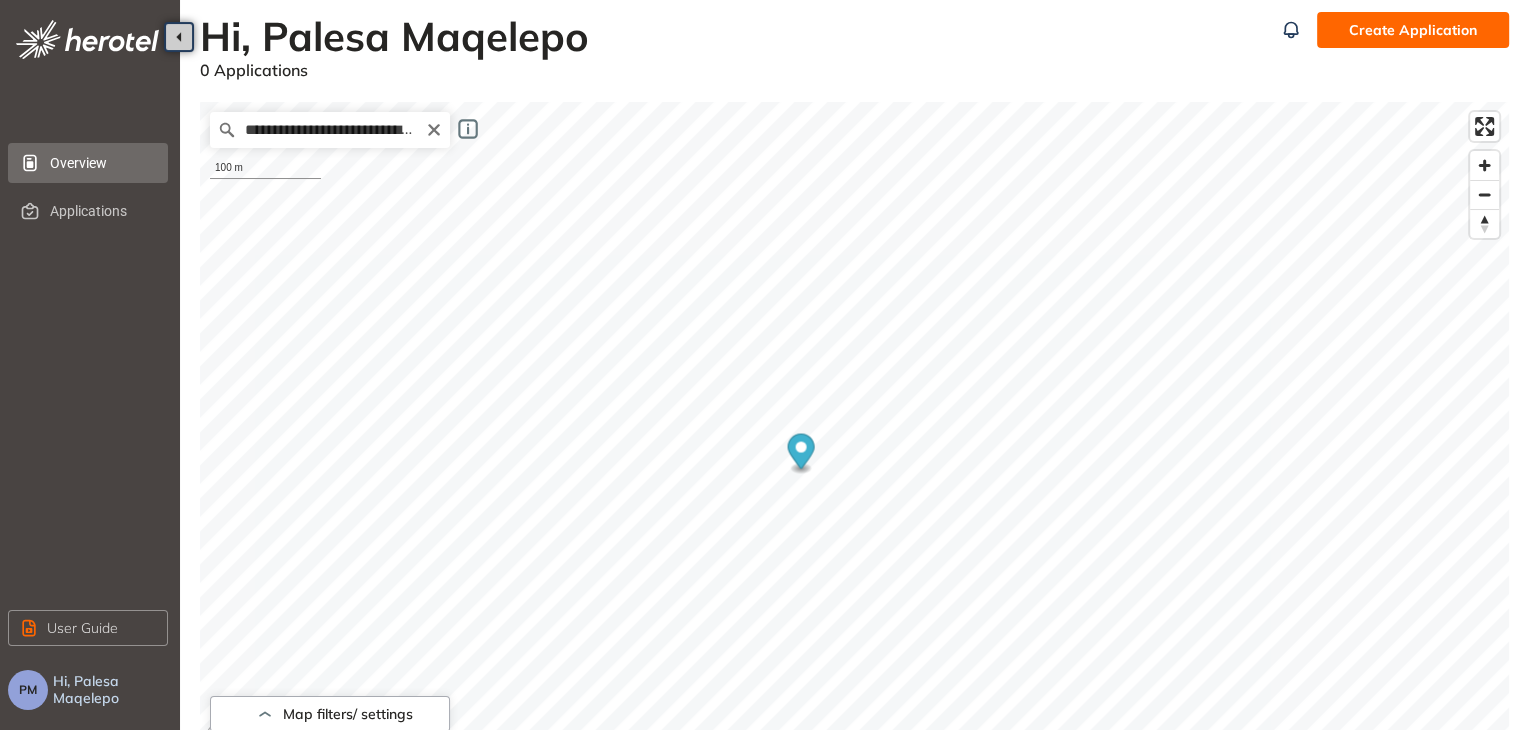 drag, startPoint x: 432, startPoint y: 125, endPoint x: 408, endPoint y: 127, distance: 24.083189 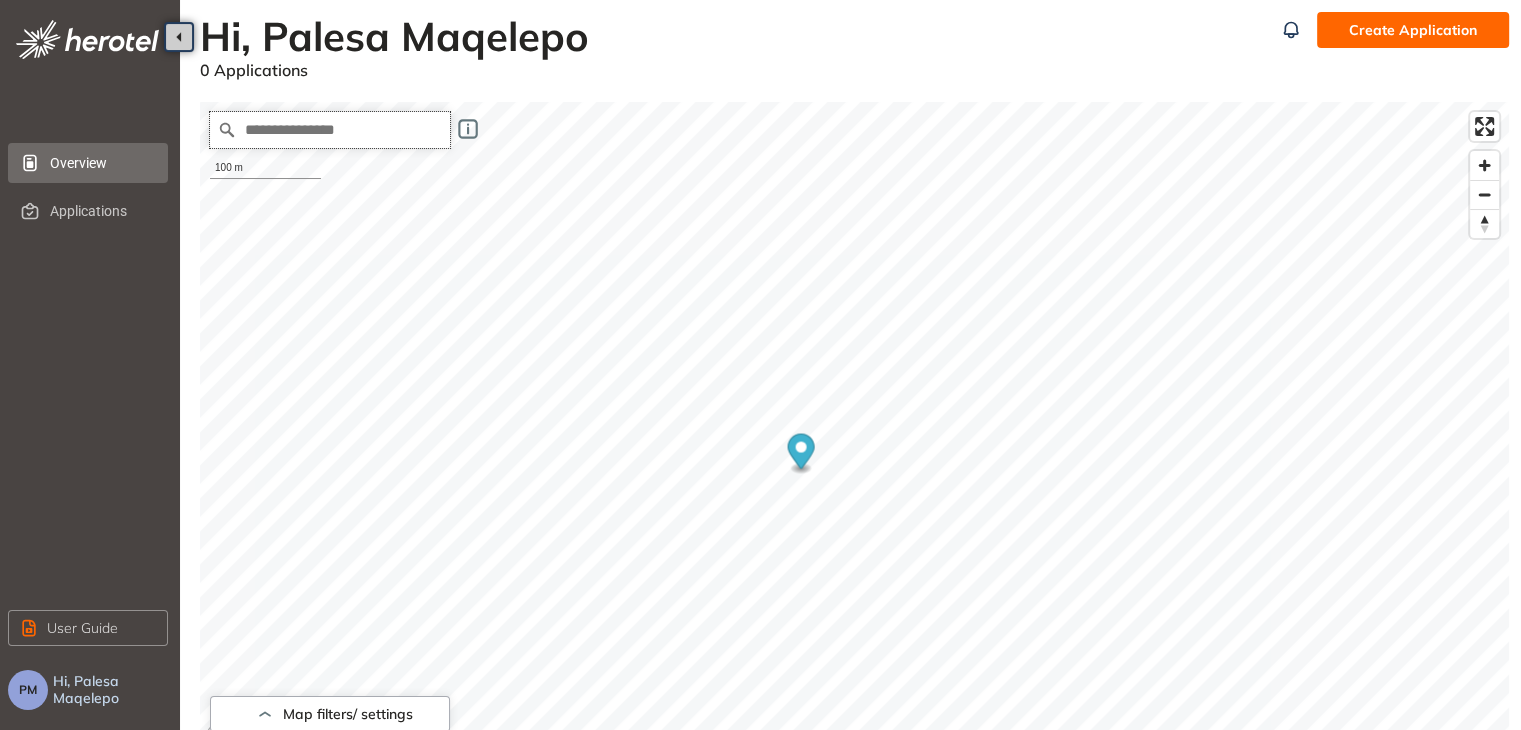 click at bounding box center [330, 130] 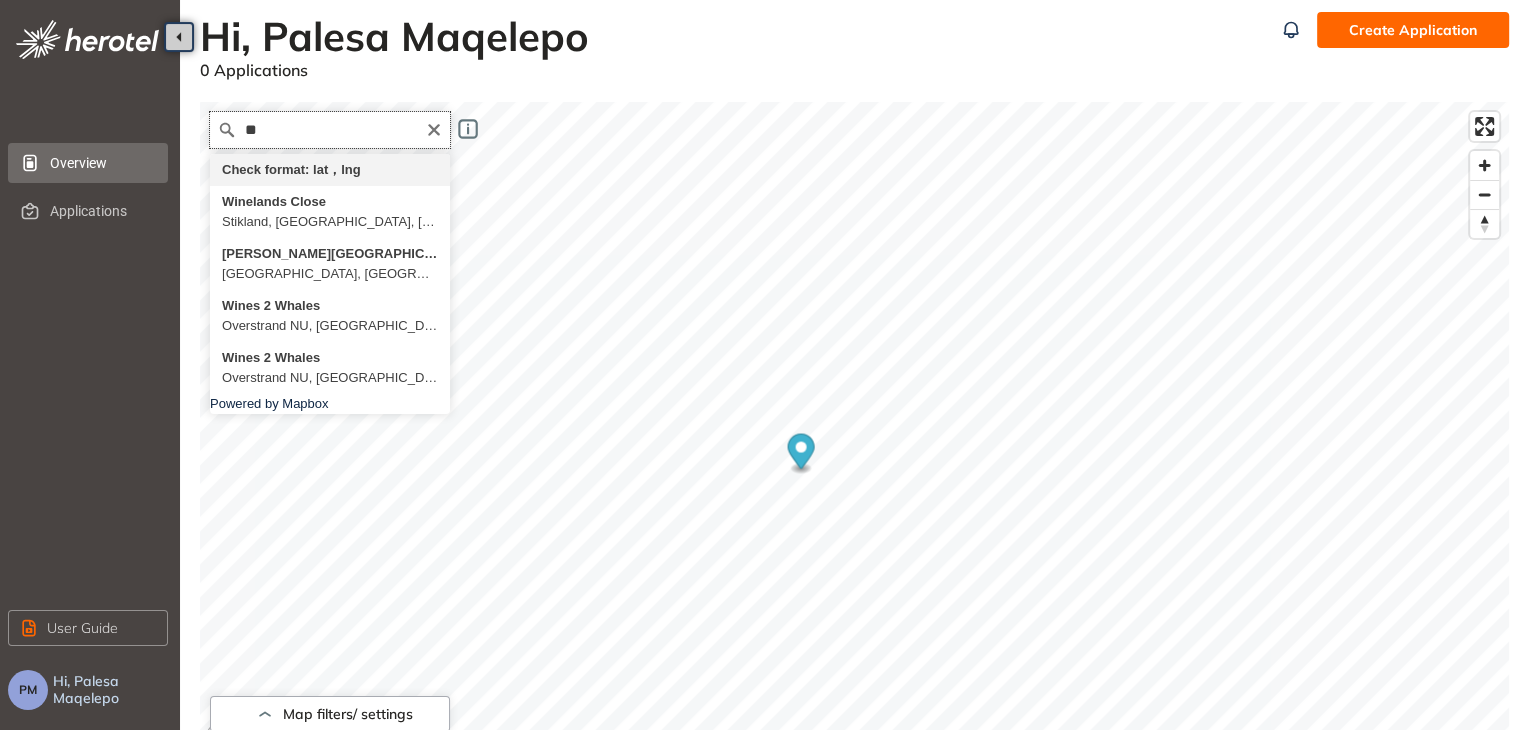 type on "*" 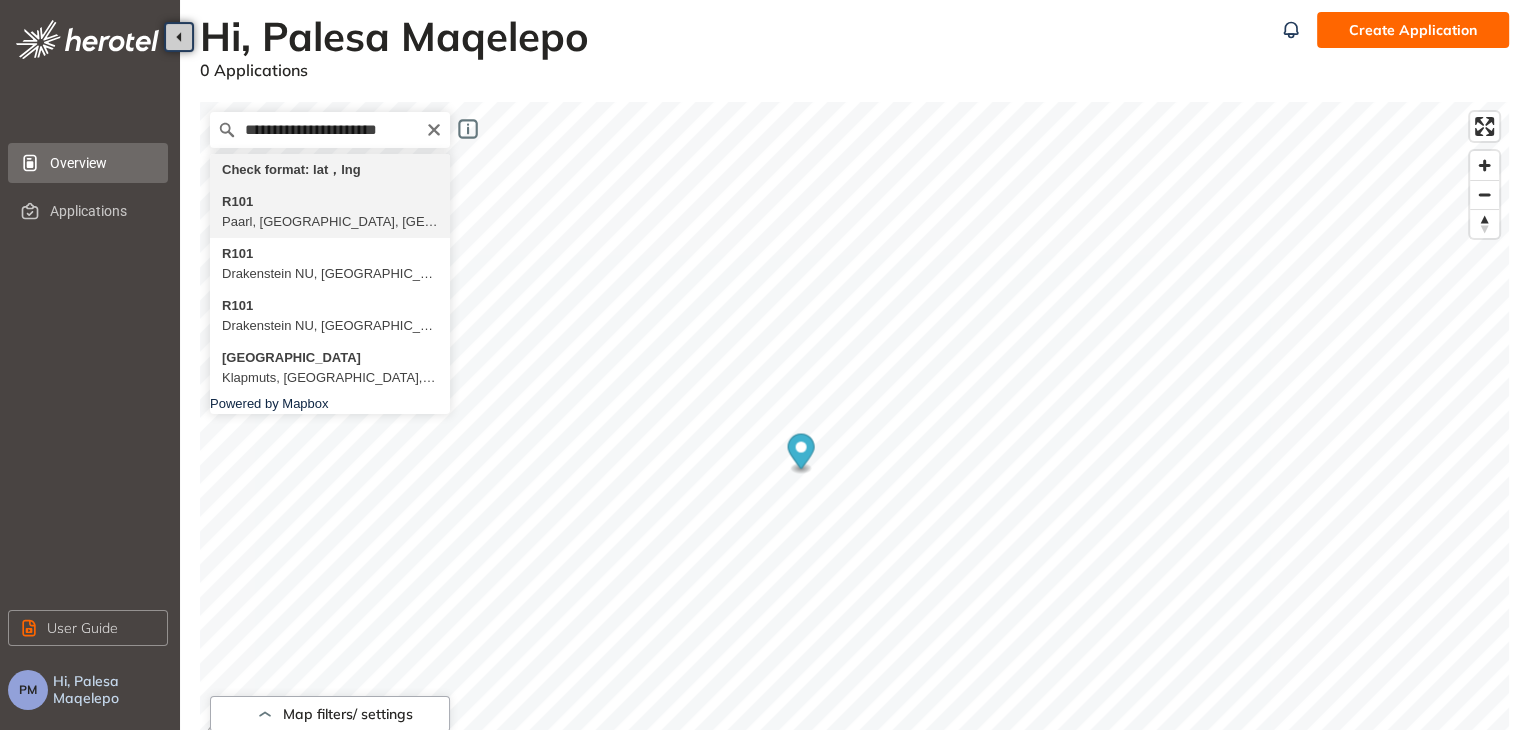 type on "**********" 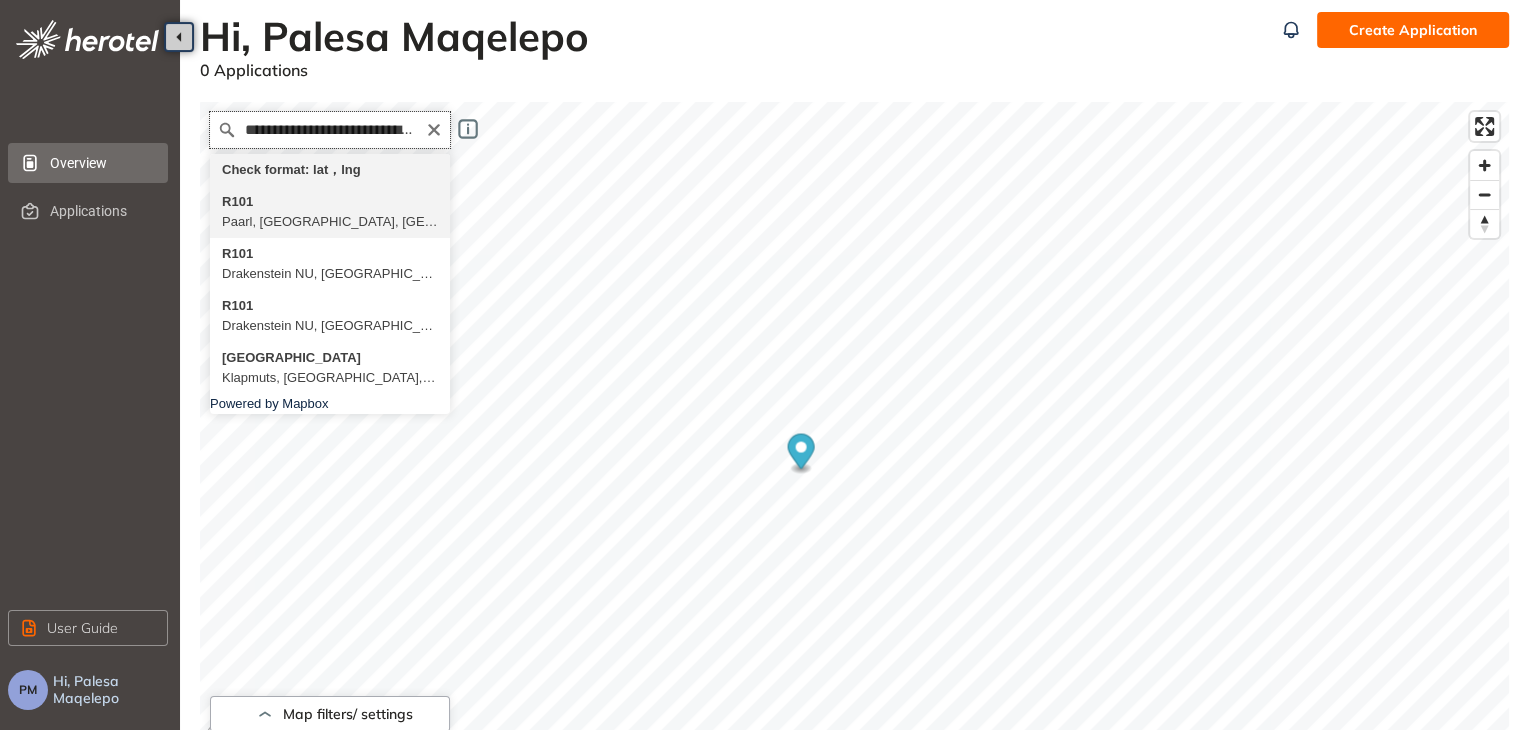 scroll, scrollTop: 0, scrollLeft: 0, axis: both 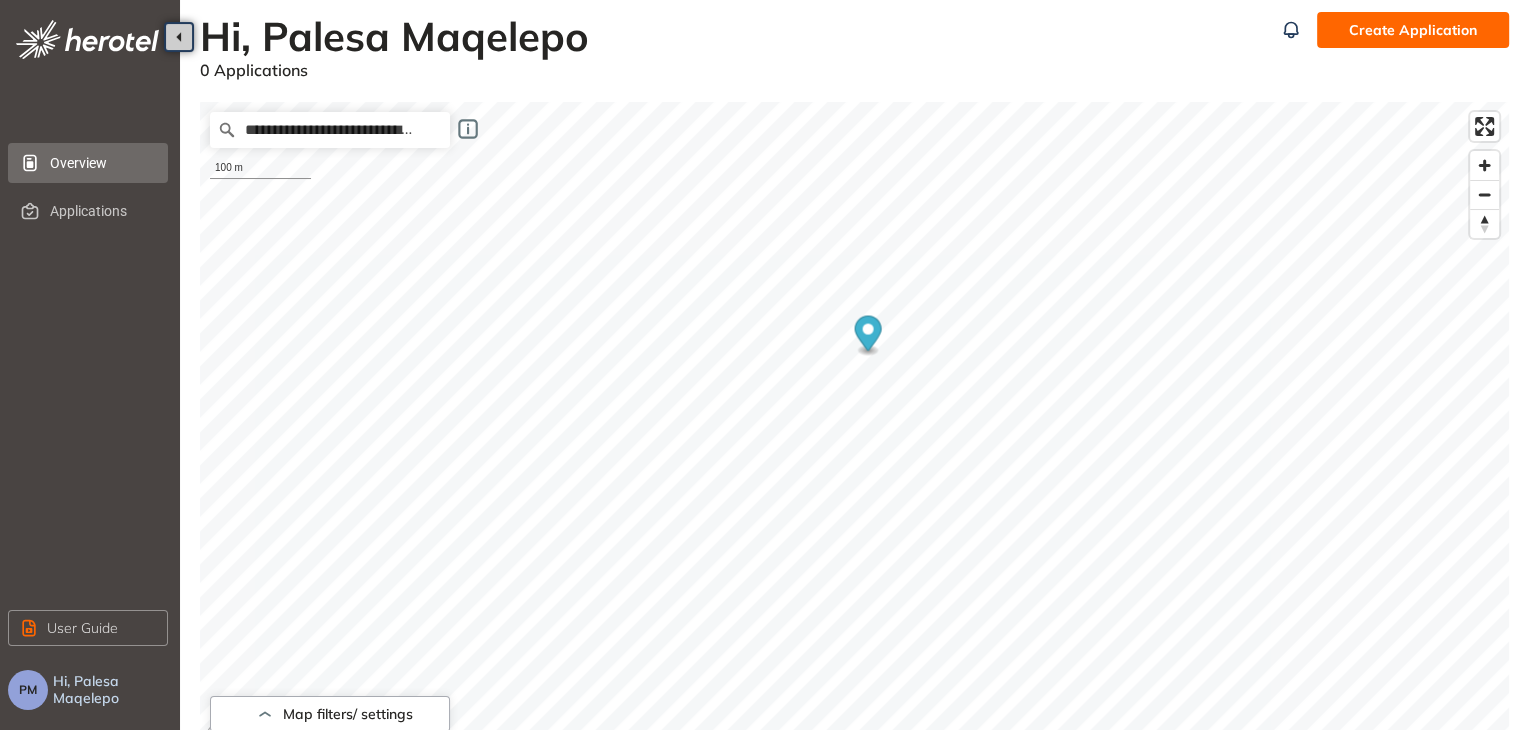 click 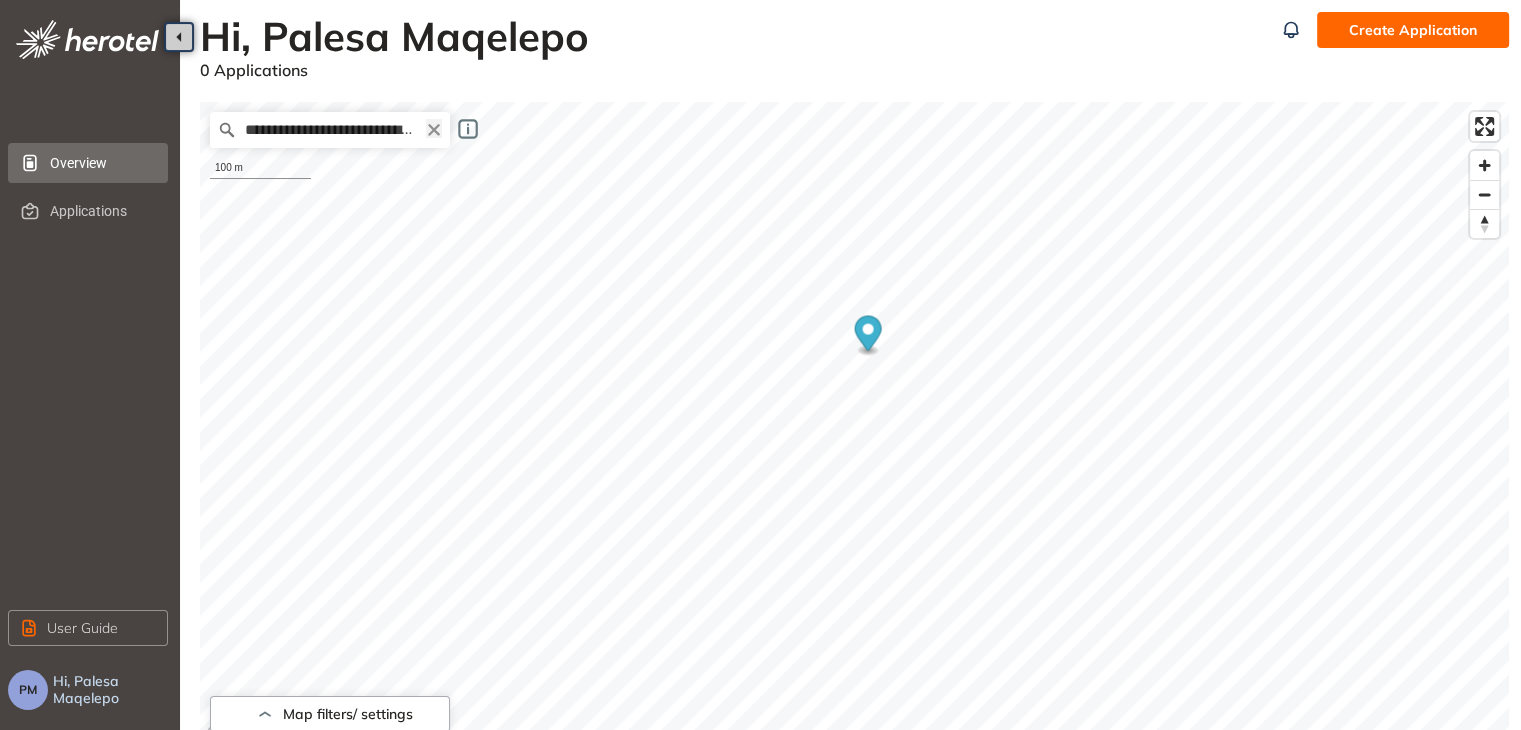 click 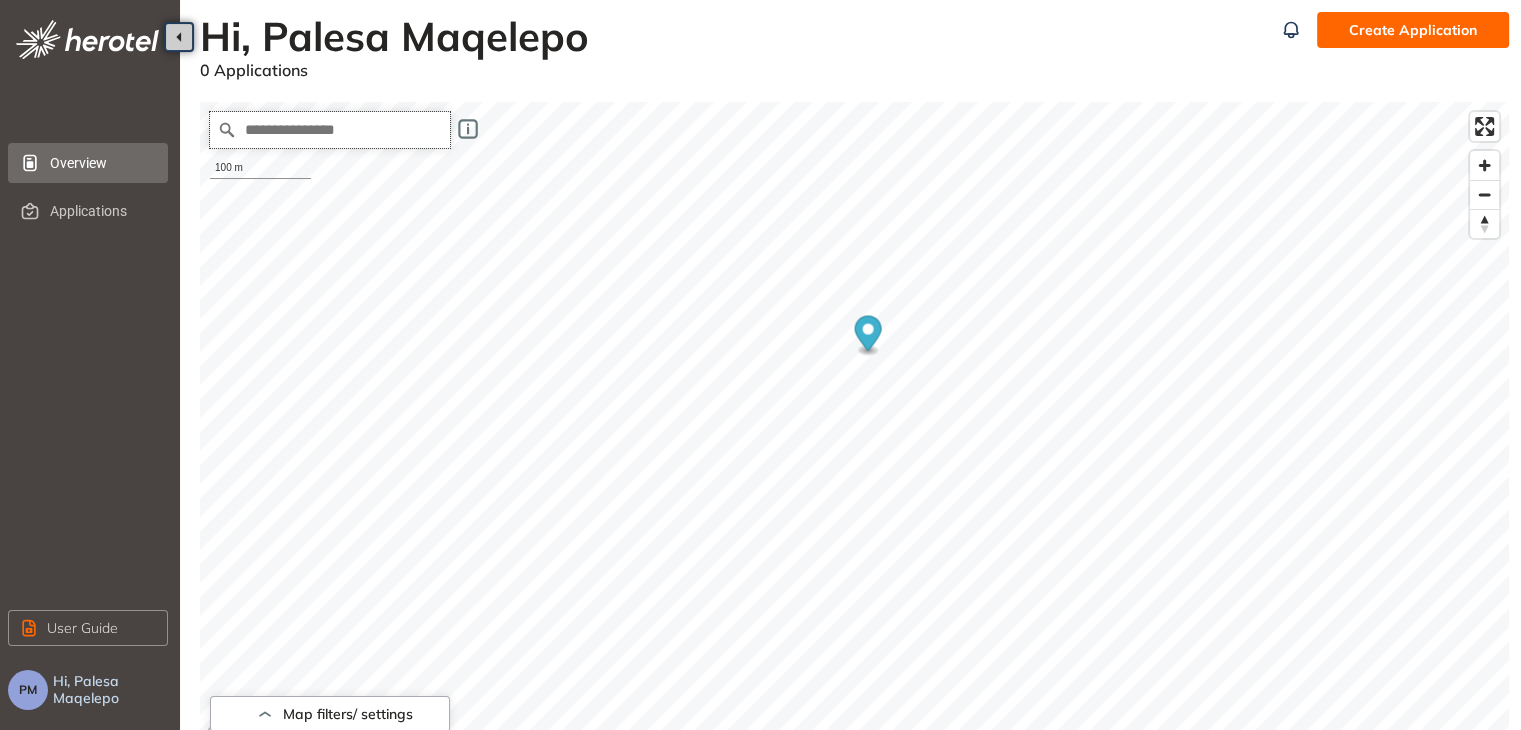click at bounding box center [330, 130] 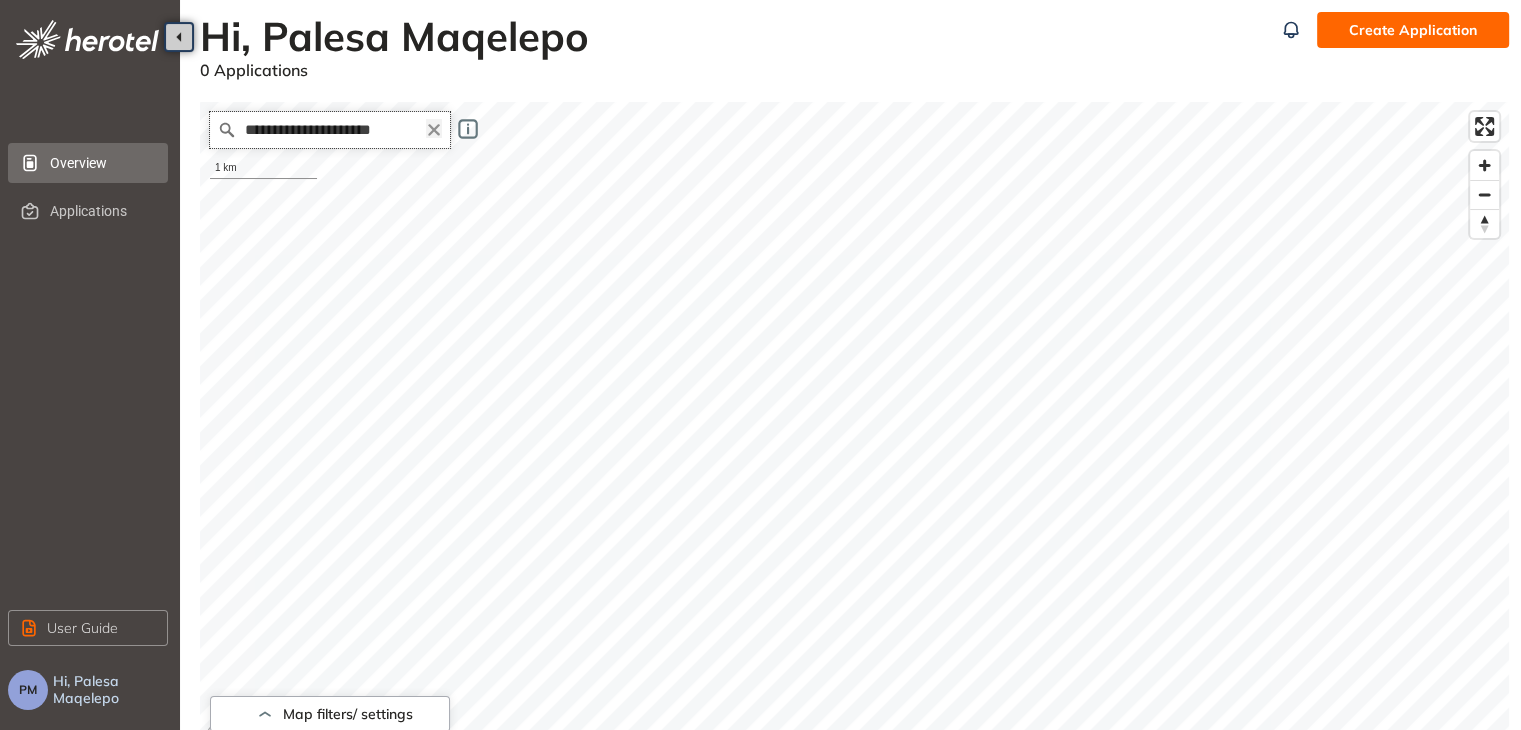 type on "**********" 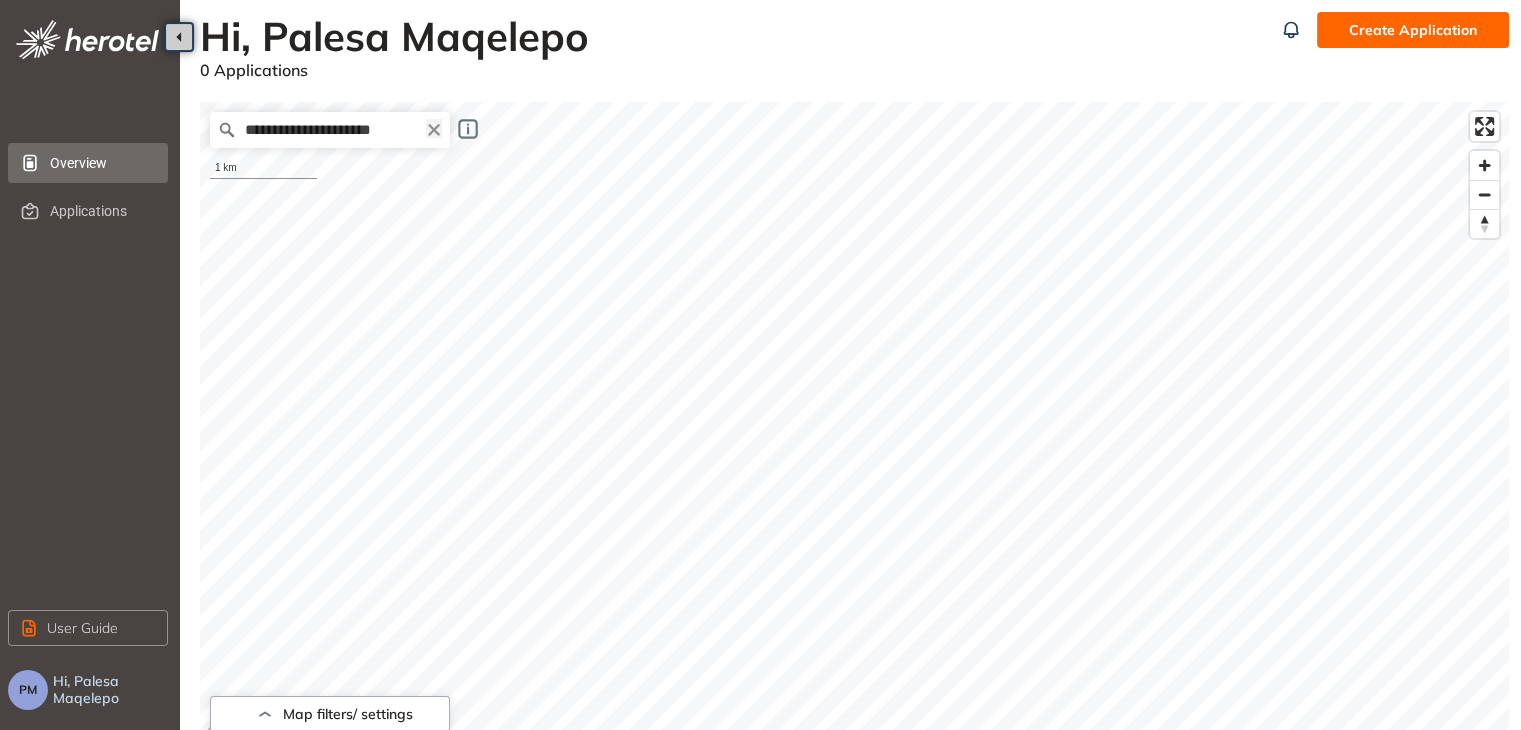 click 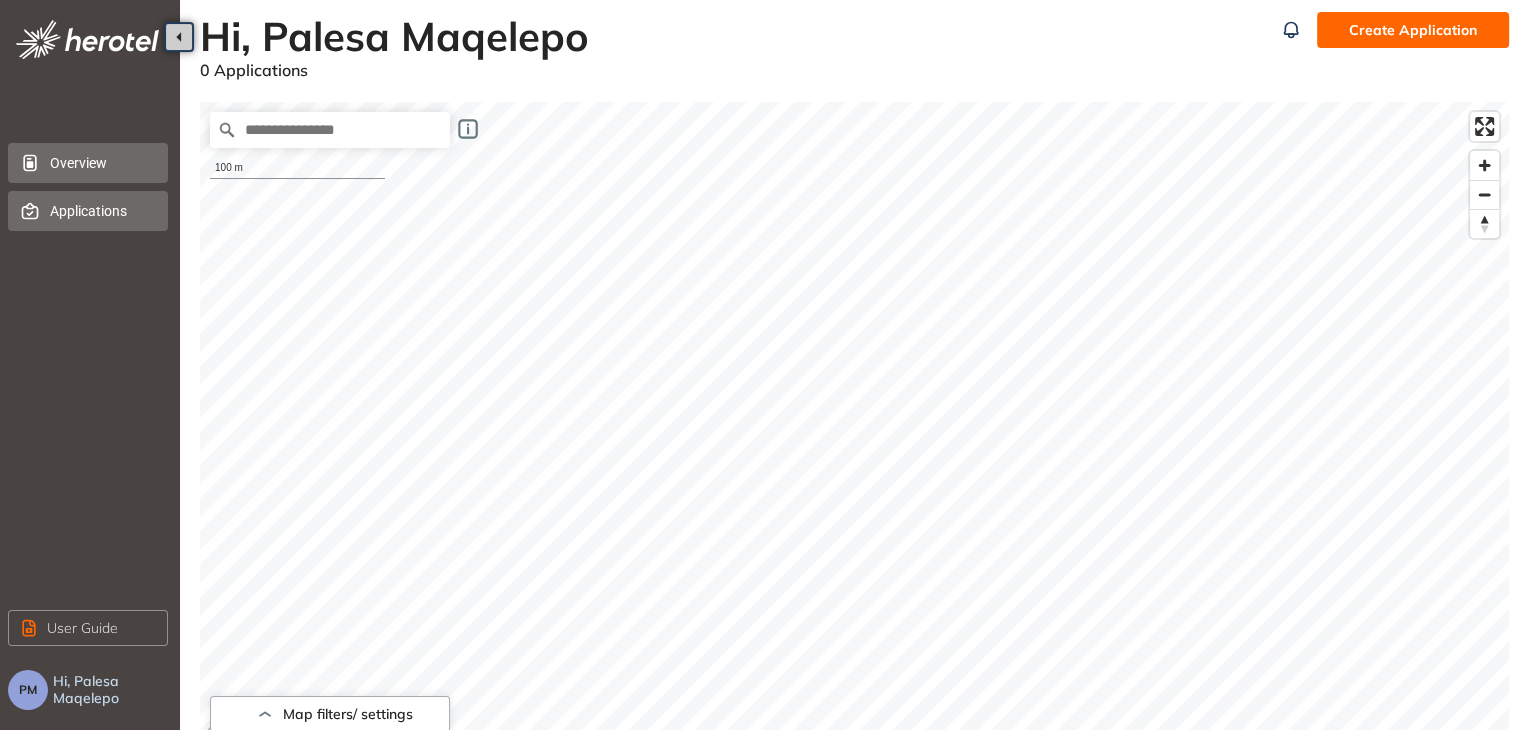 click on "Applications" at bounding box center [101, 211] 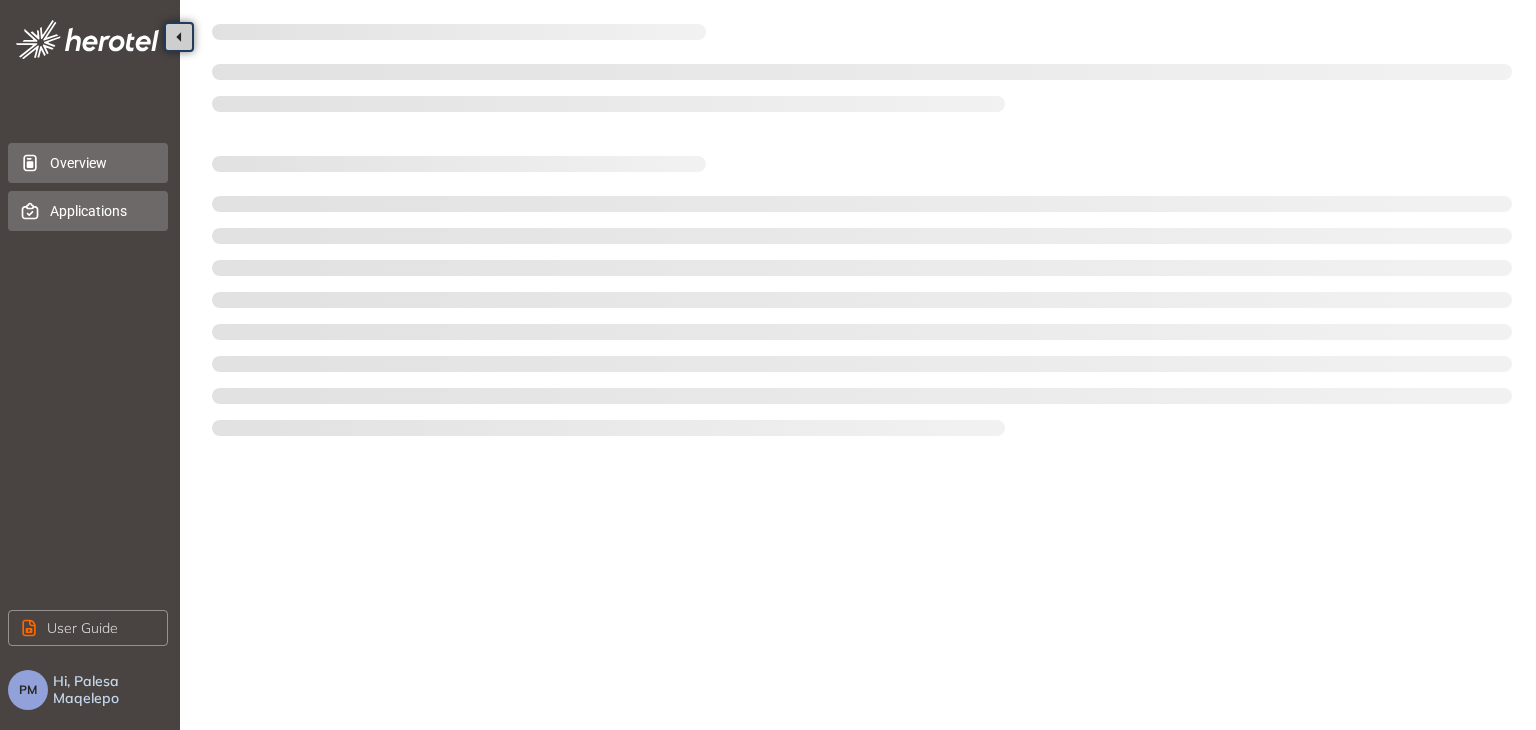 click on "Overview" at bounding box center (101, 163) 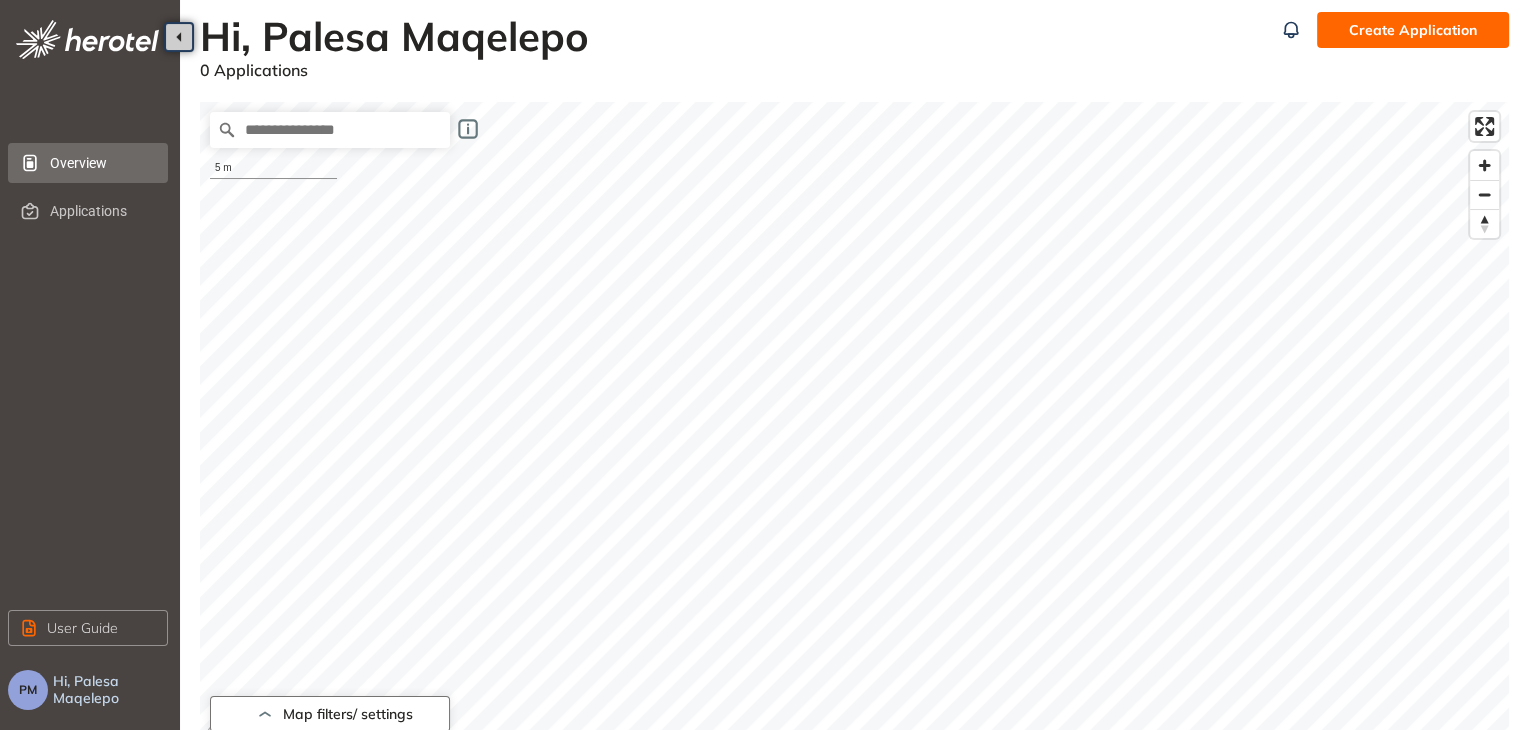 click 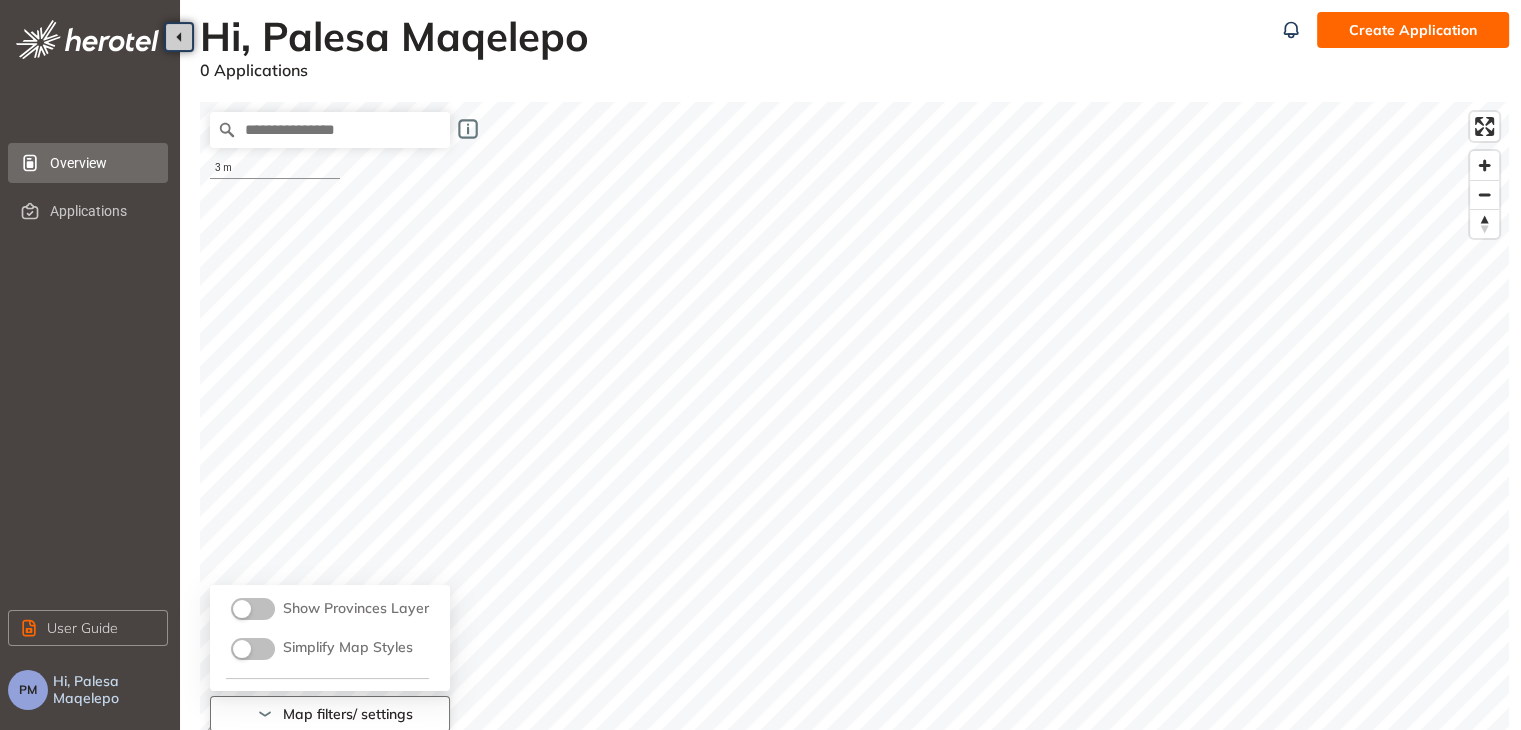 click 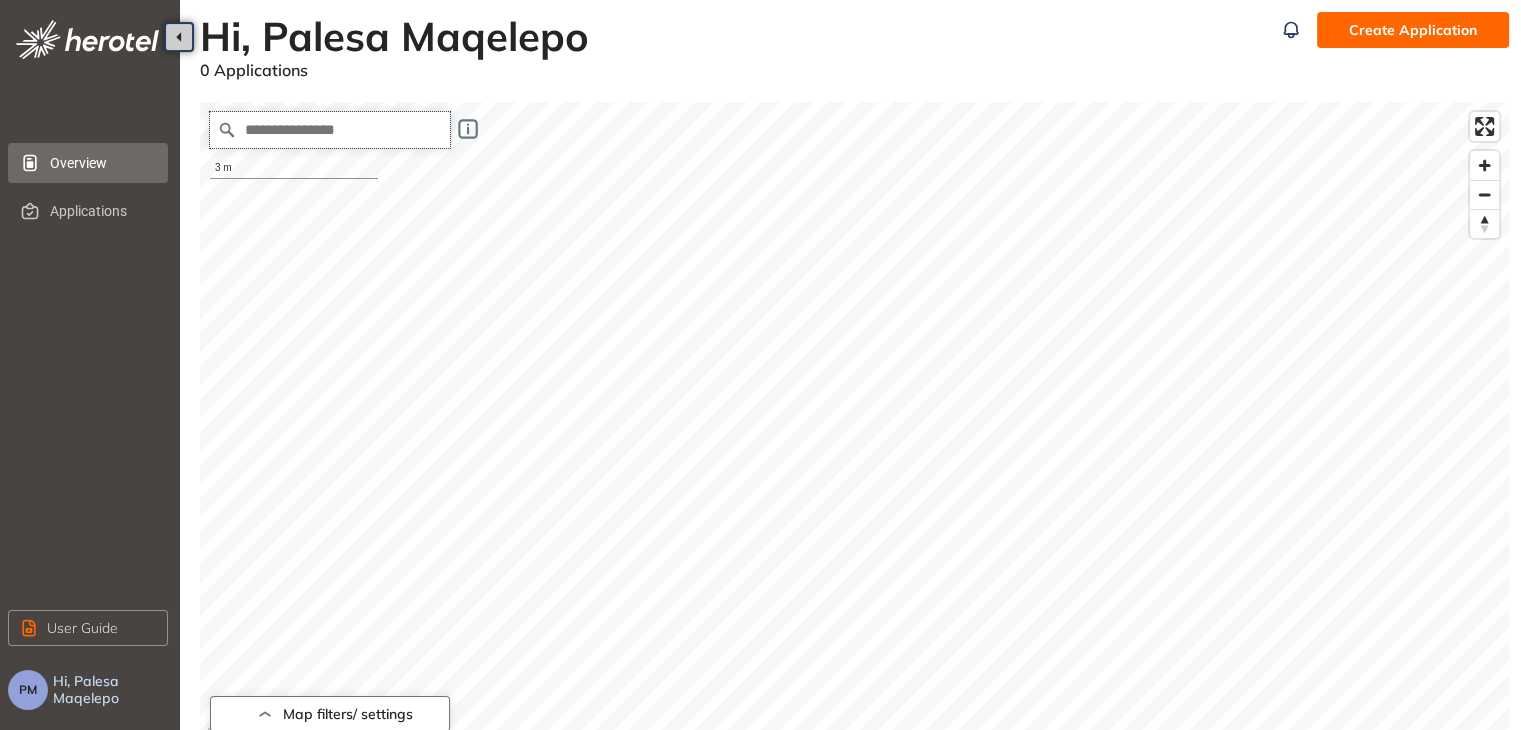 click at bounding box center (330, 130) 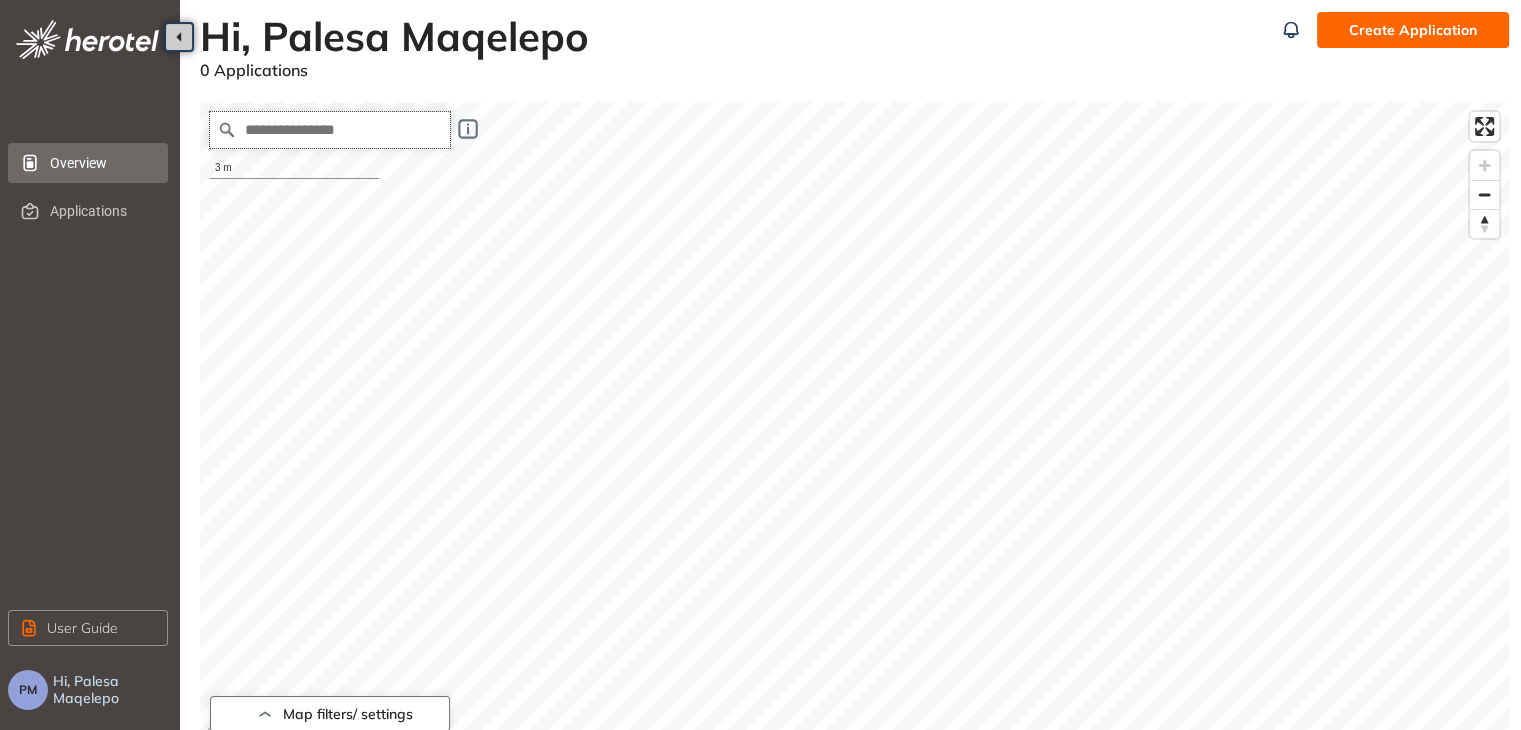 click at bounding box center [330, 130] 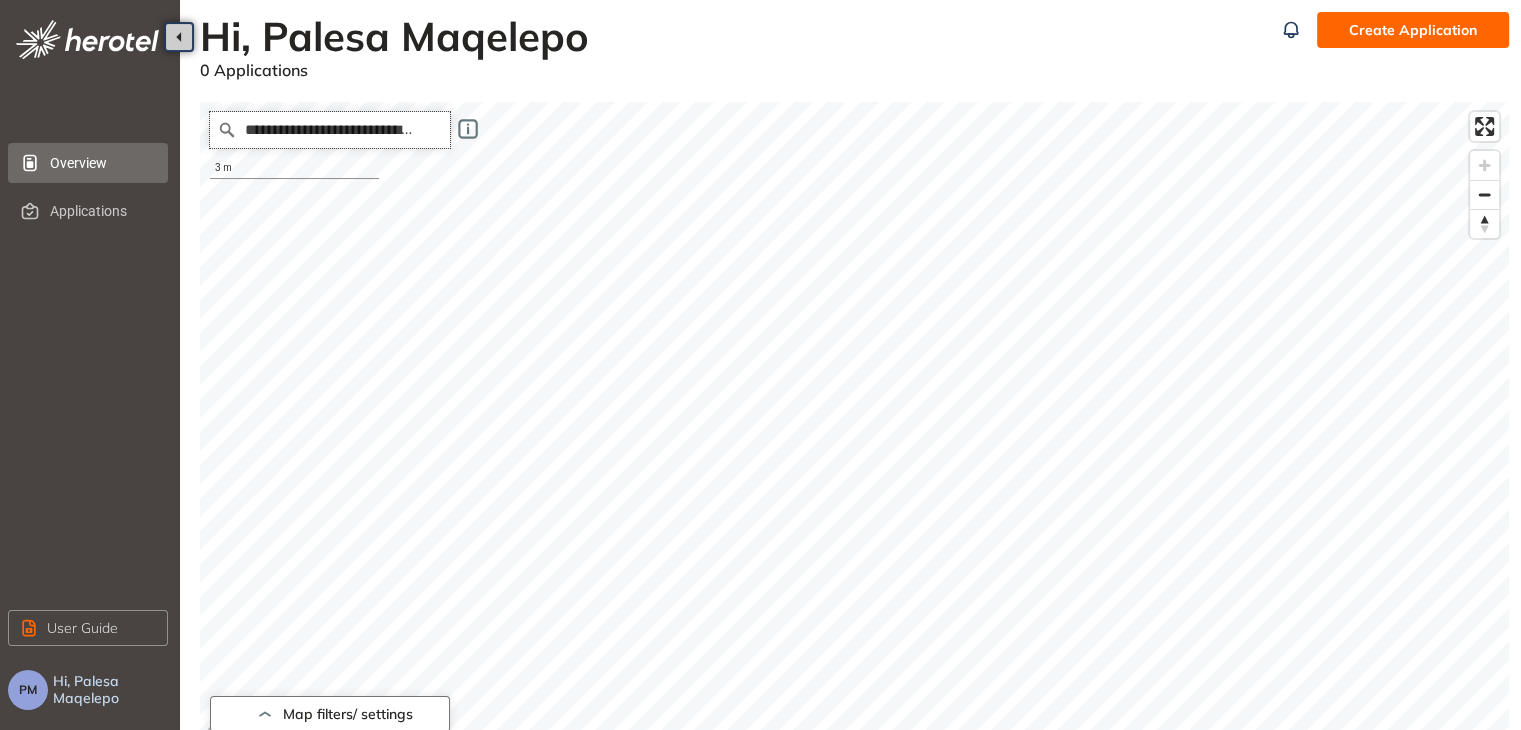 scroll, scrollTop: 0, scrollLeft: 68, axis: horizontal 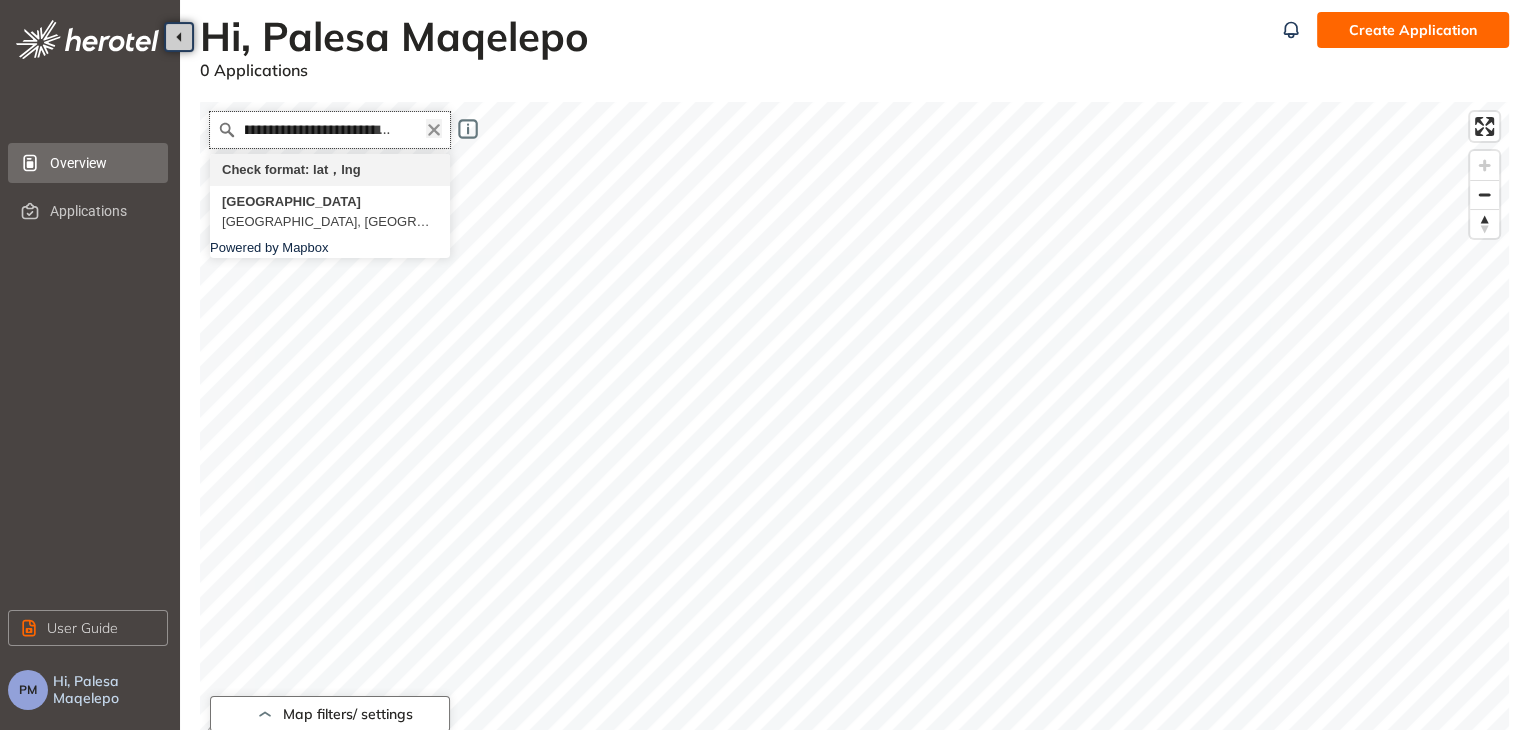 type on "**********" 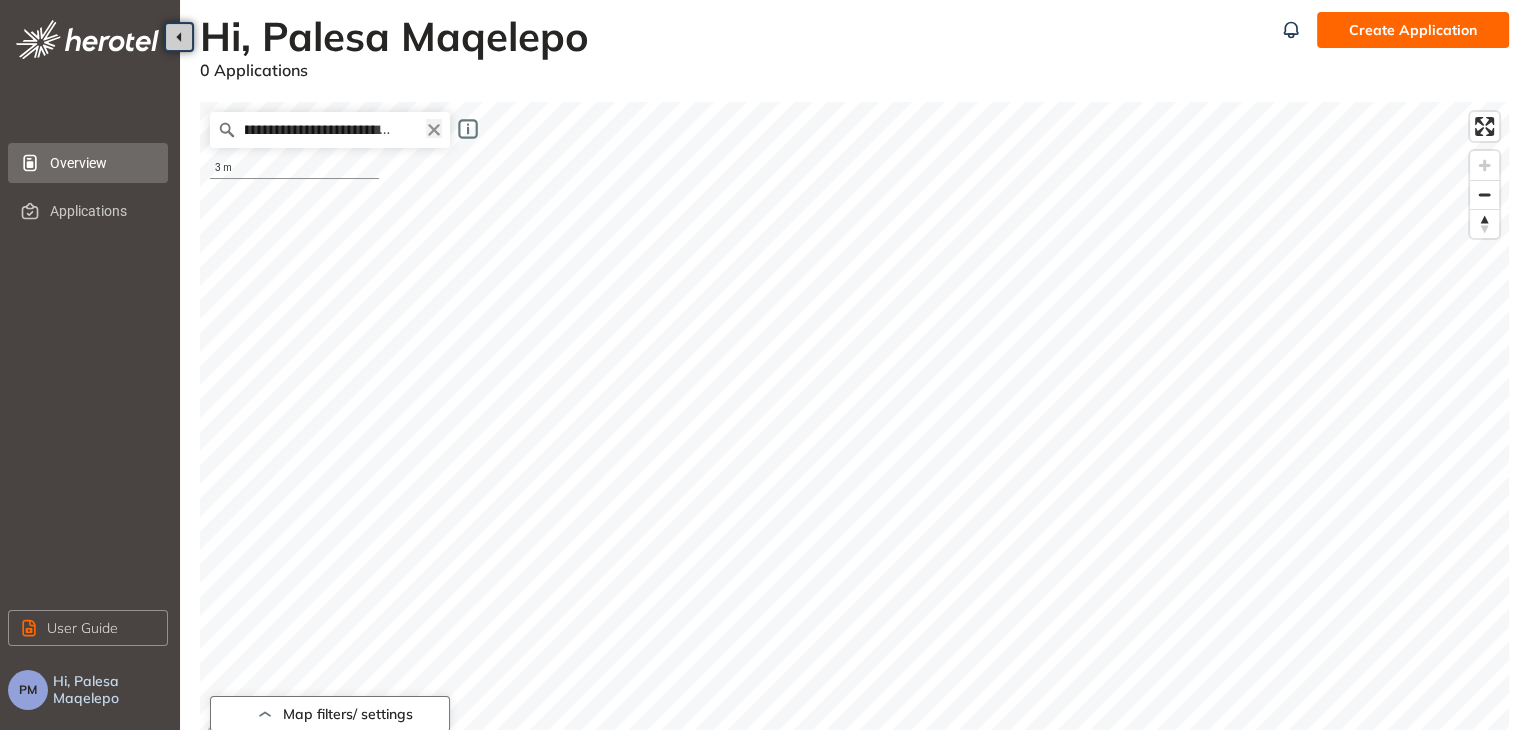 scroll, scrollTop: 0, scrollLeft: 0, axis: both 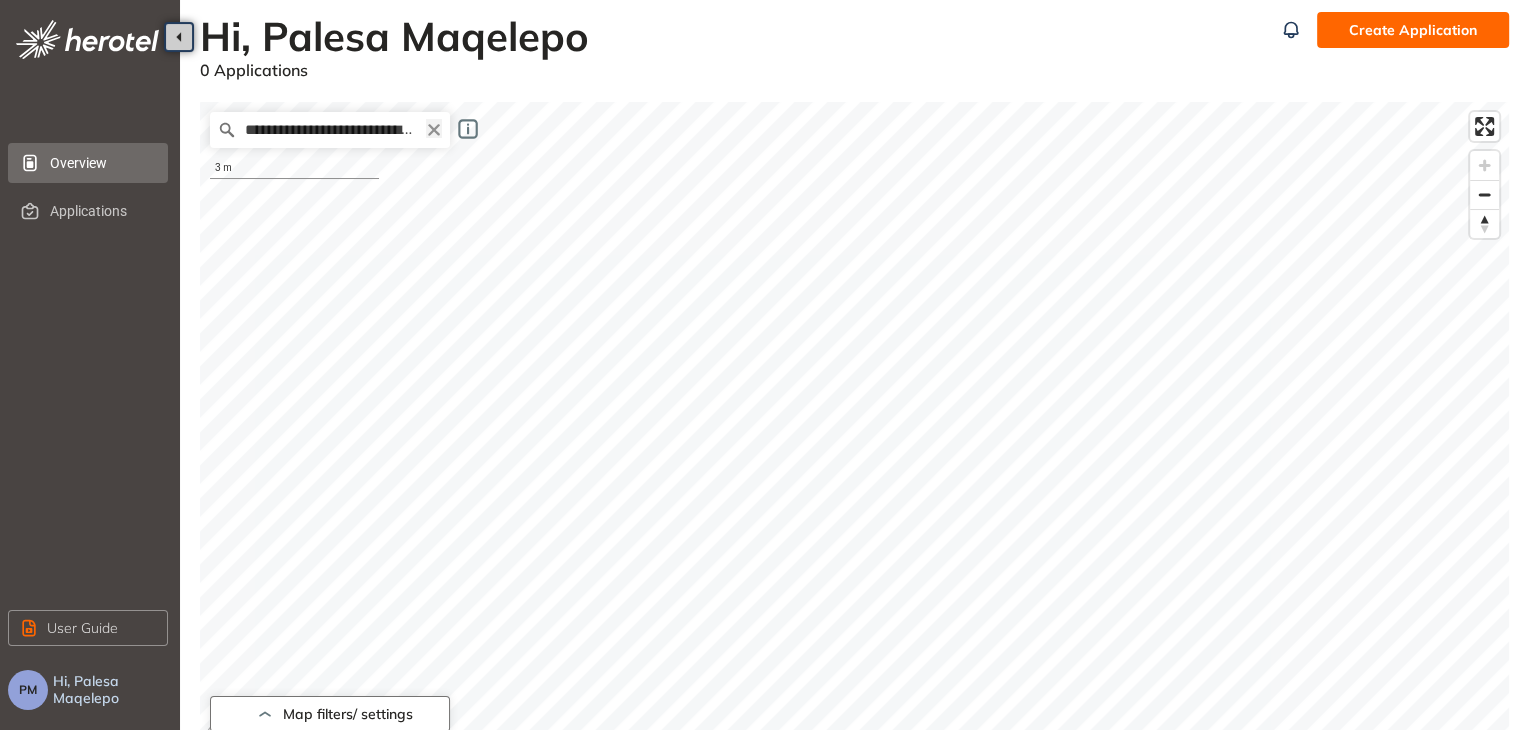 click 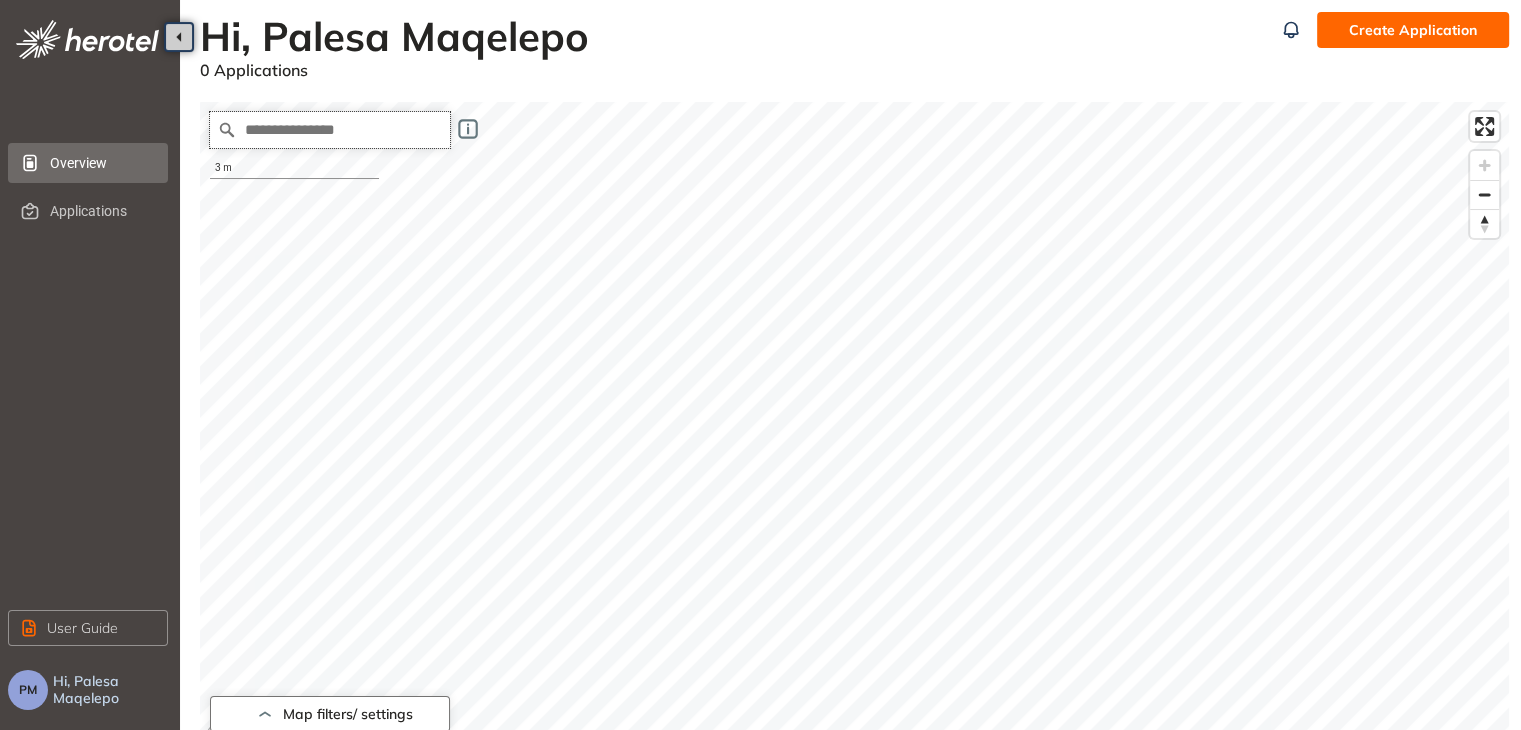click at bounding box center (330, 130) 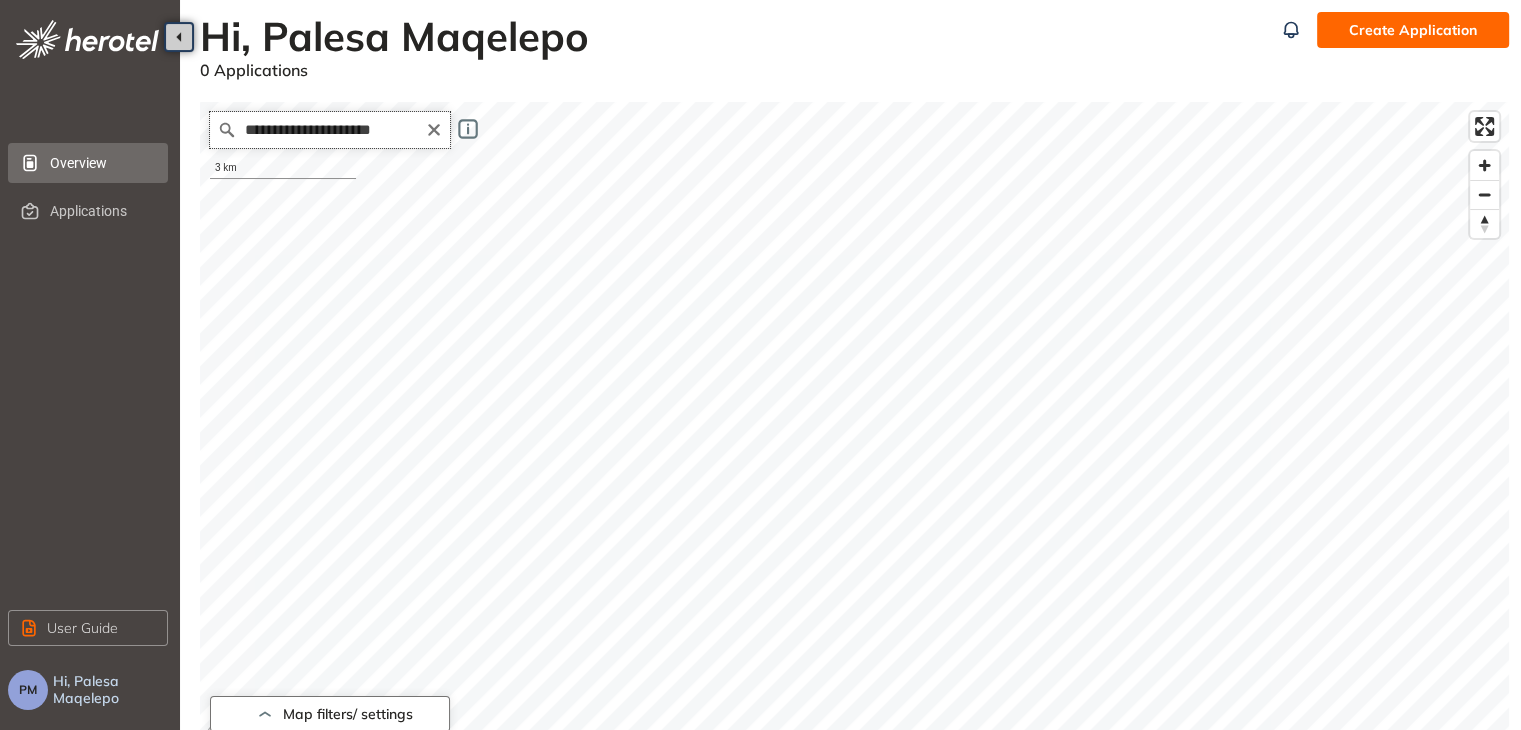 click on "**********" at bounding box center (330, 130) 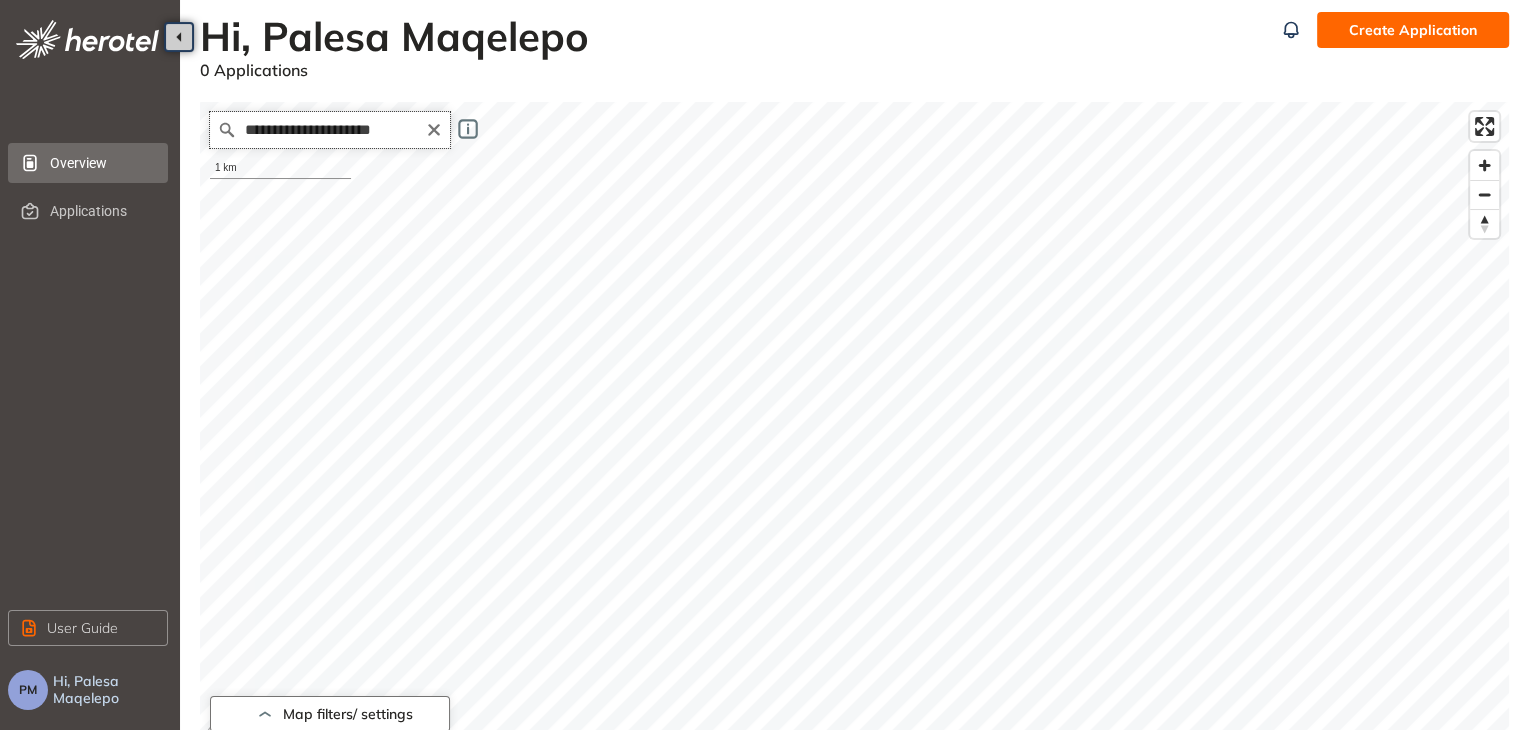 click on "**********" at bounding box center [330, 130] 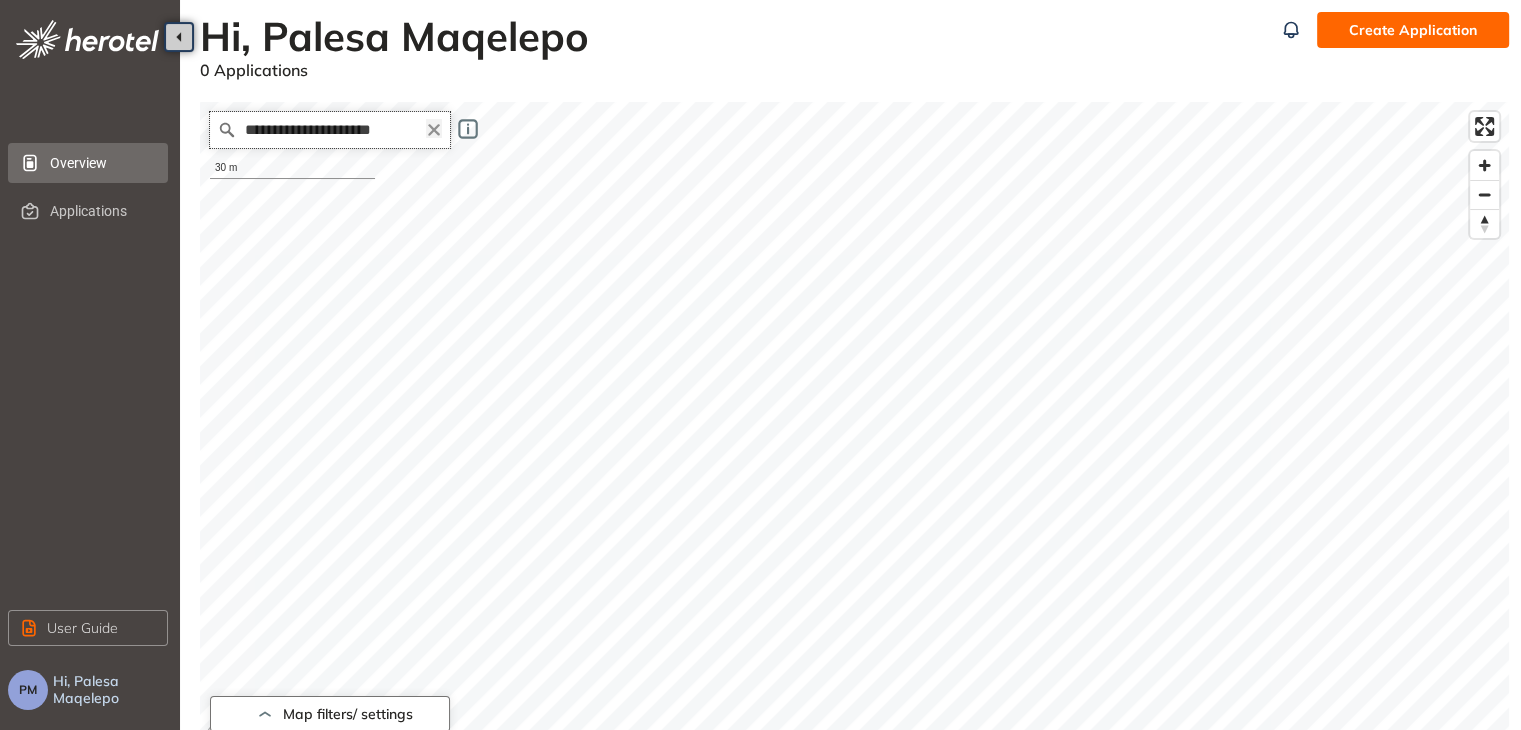 type on "**********" 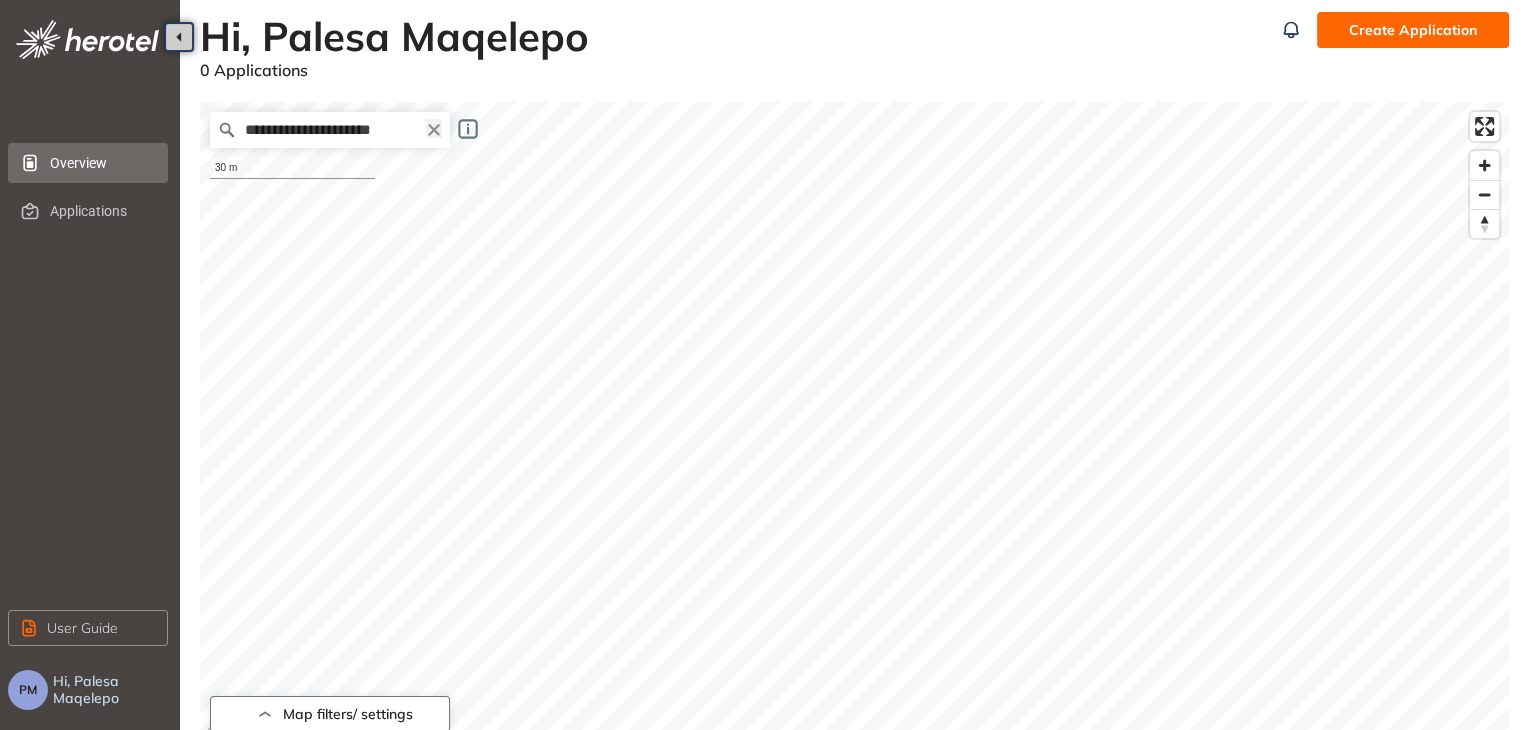 click 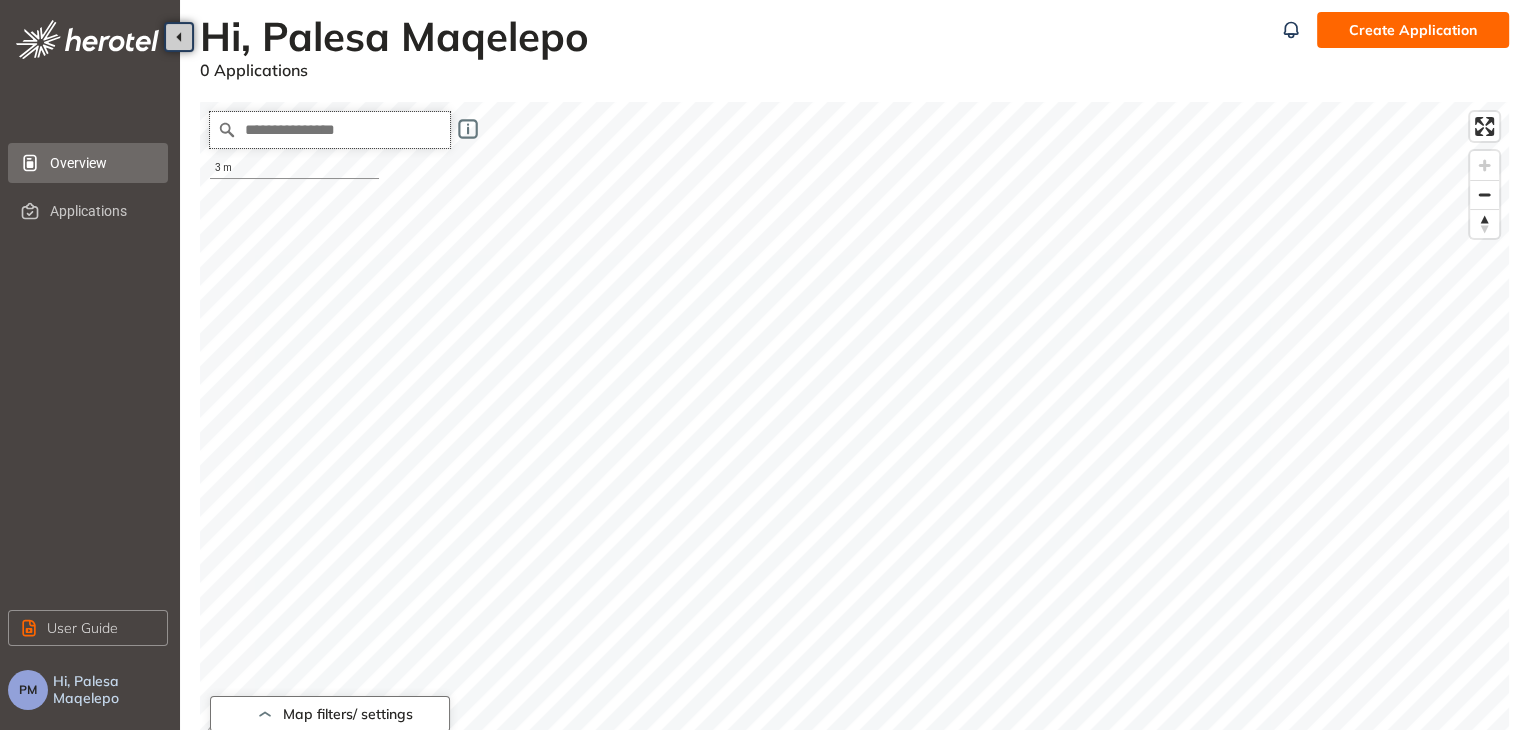 drag, startPoint x: 328, startPoint y: 131, endPoint x: 313, endPoint y: 133, distance: 15.132746 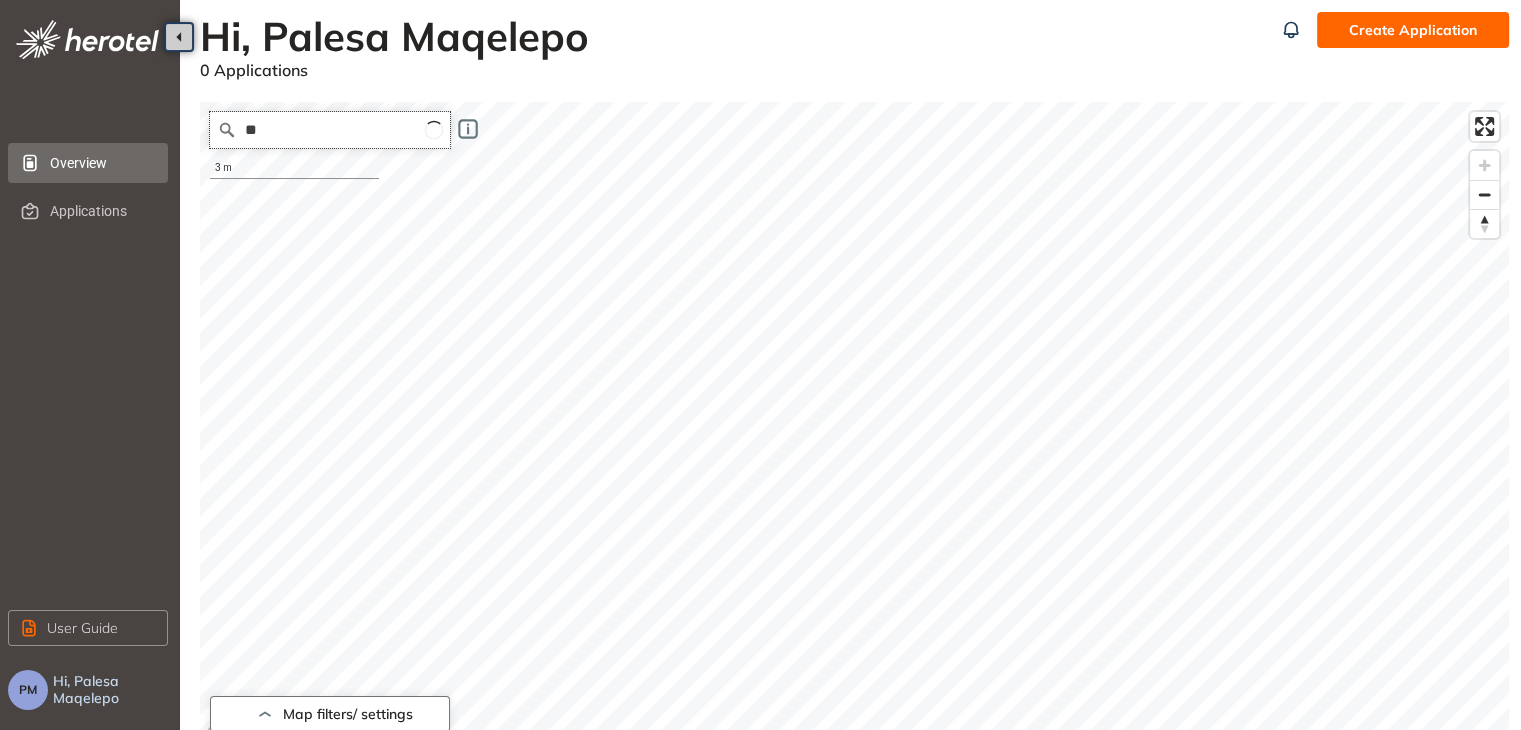 type on "*" 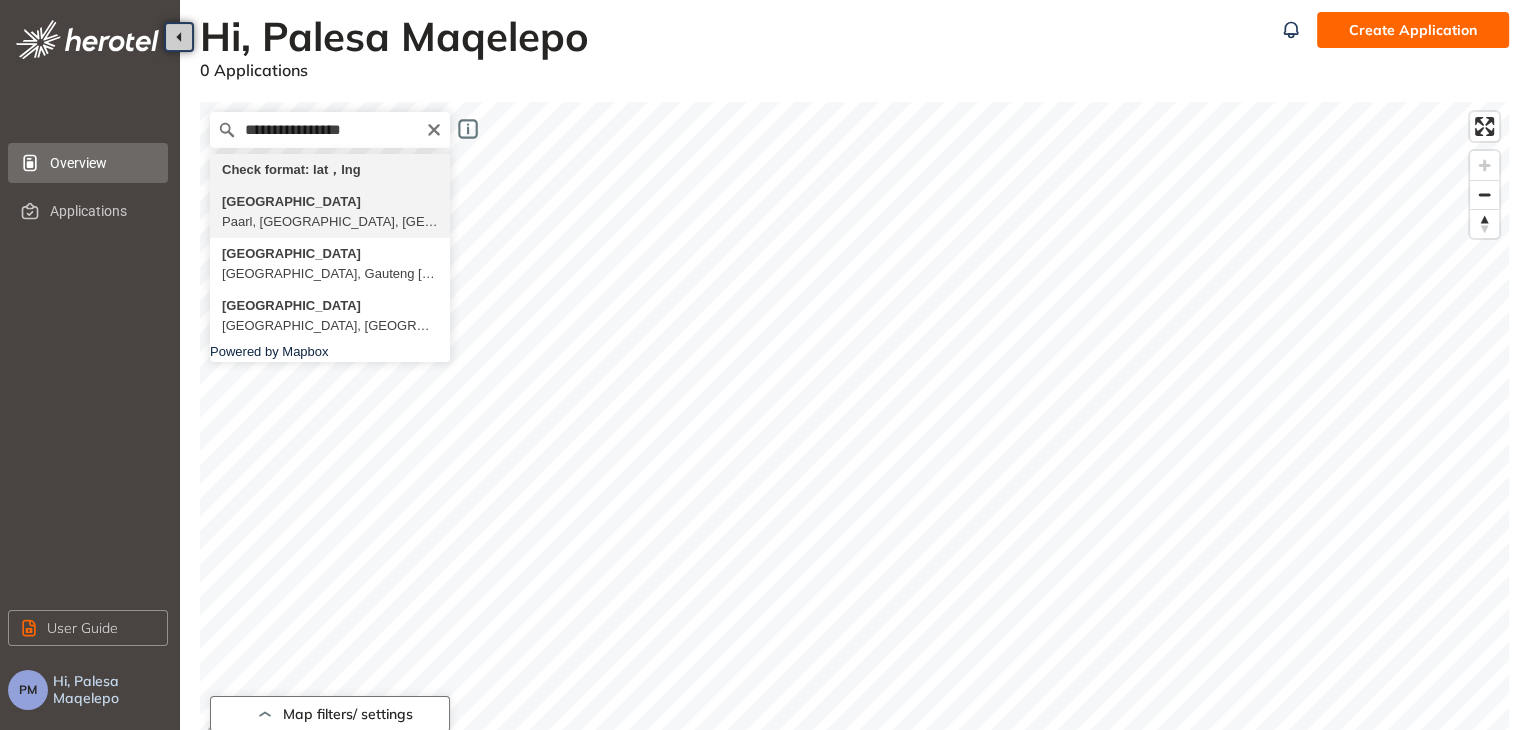 type on "**********" 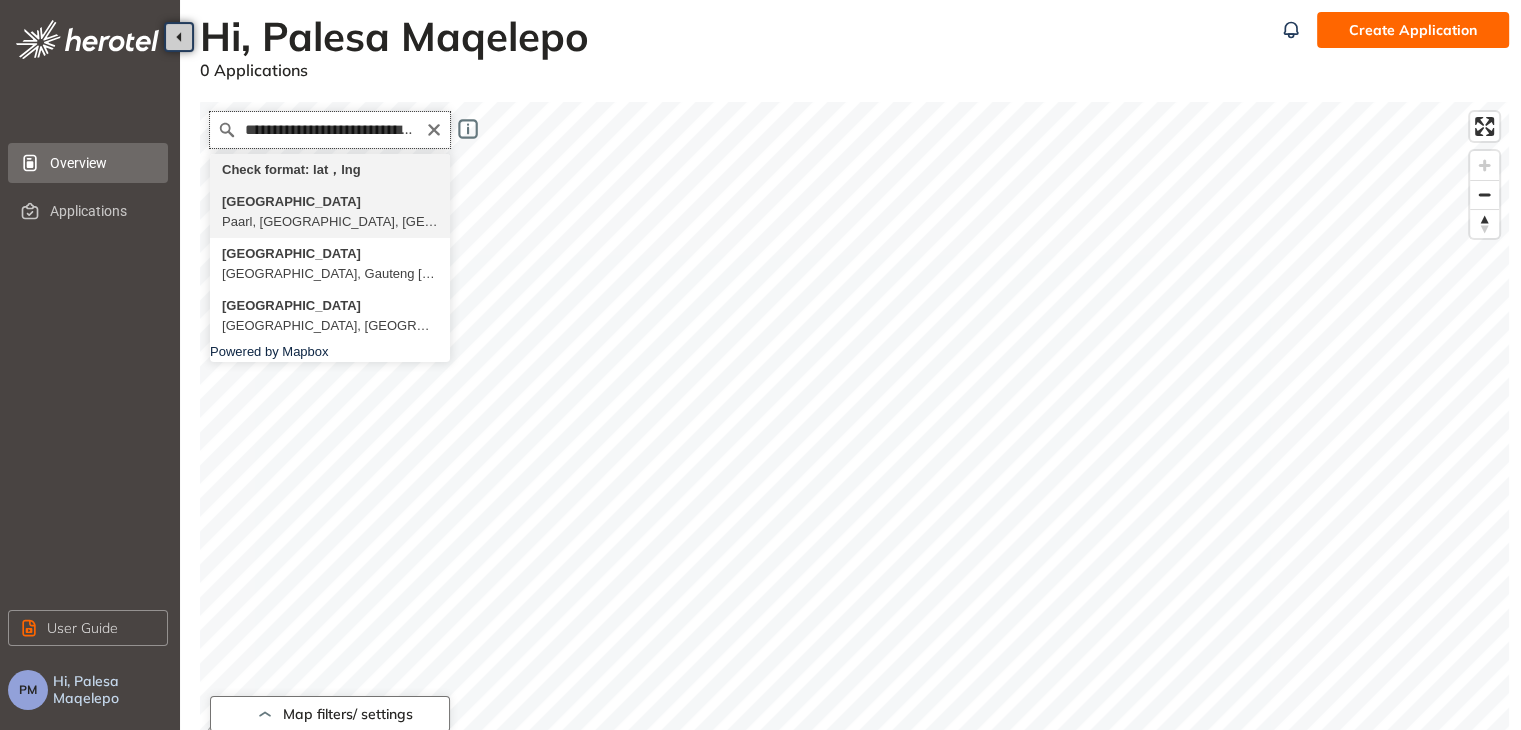 scroll, scrollTop: 0, scrollLeft: 0, axis: both 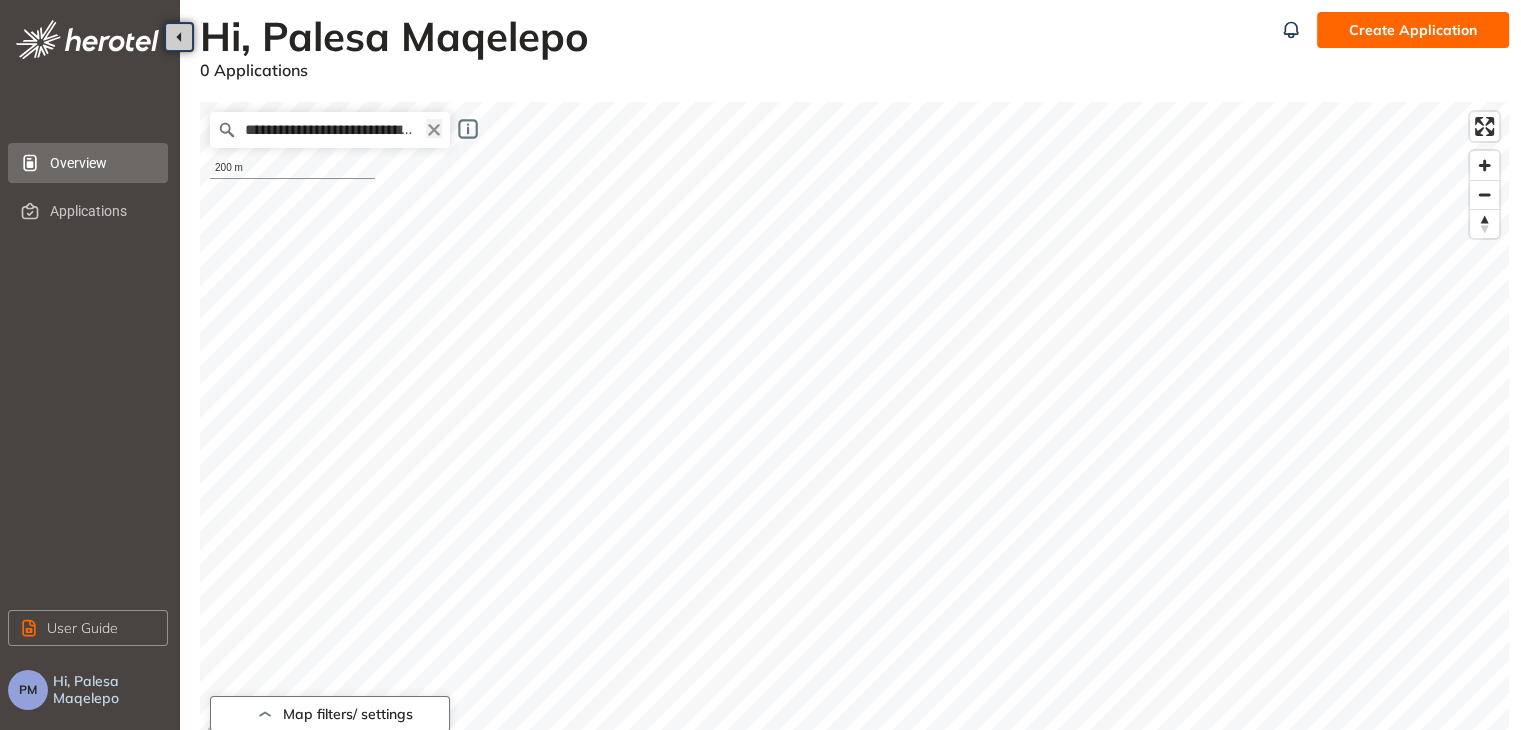 click 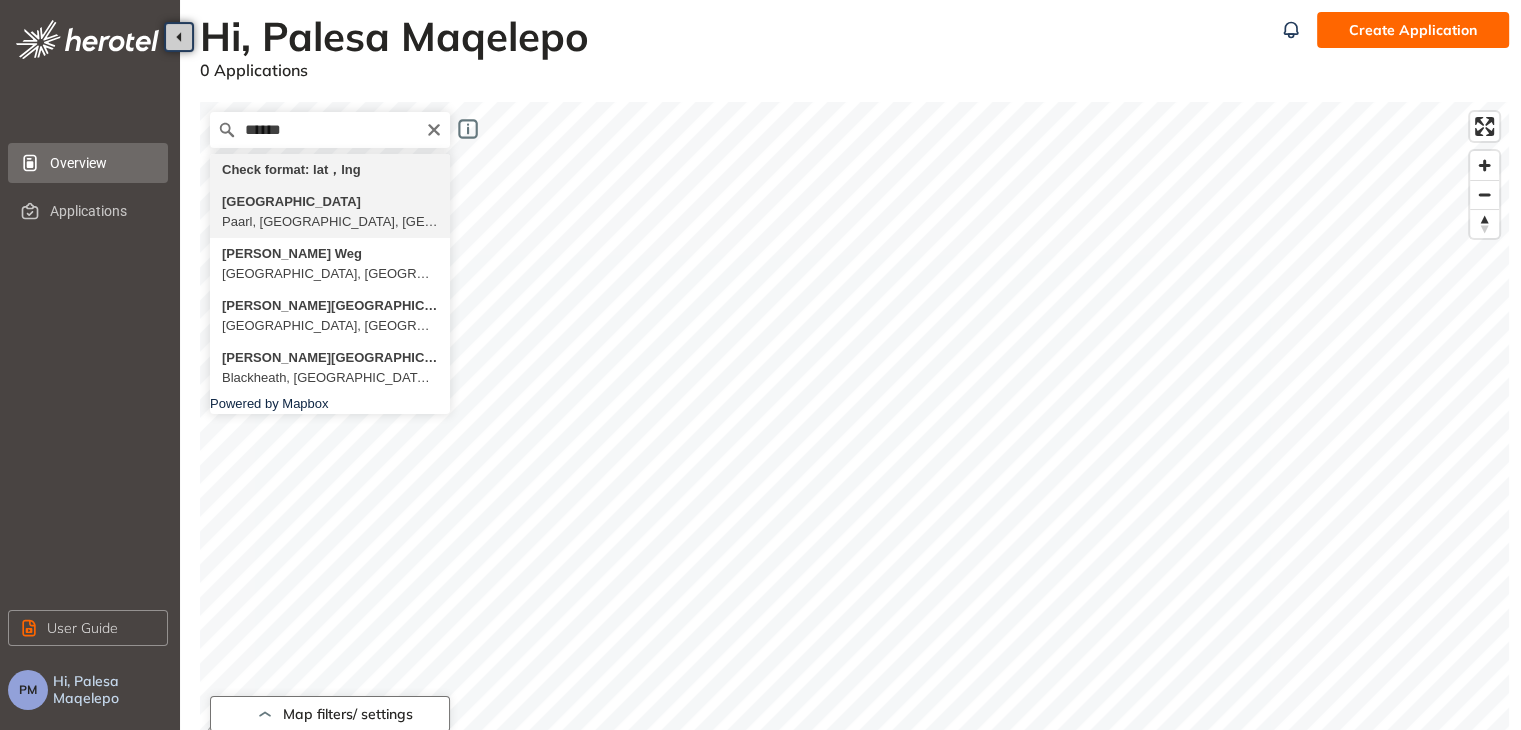 type on "**********" 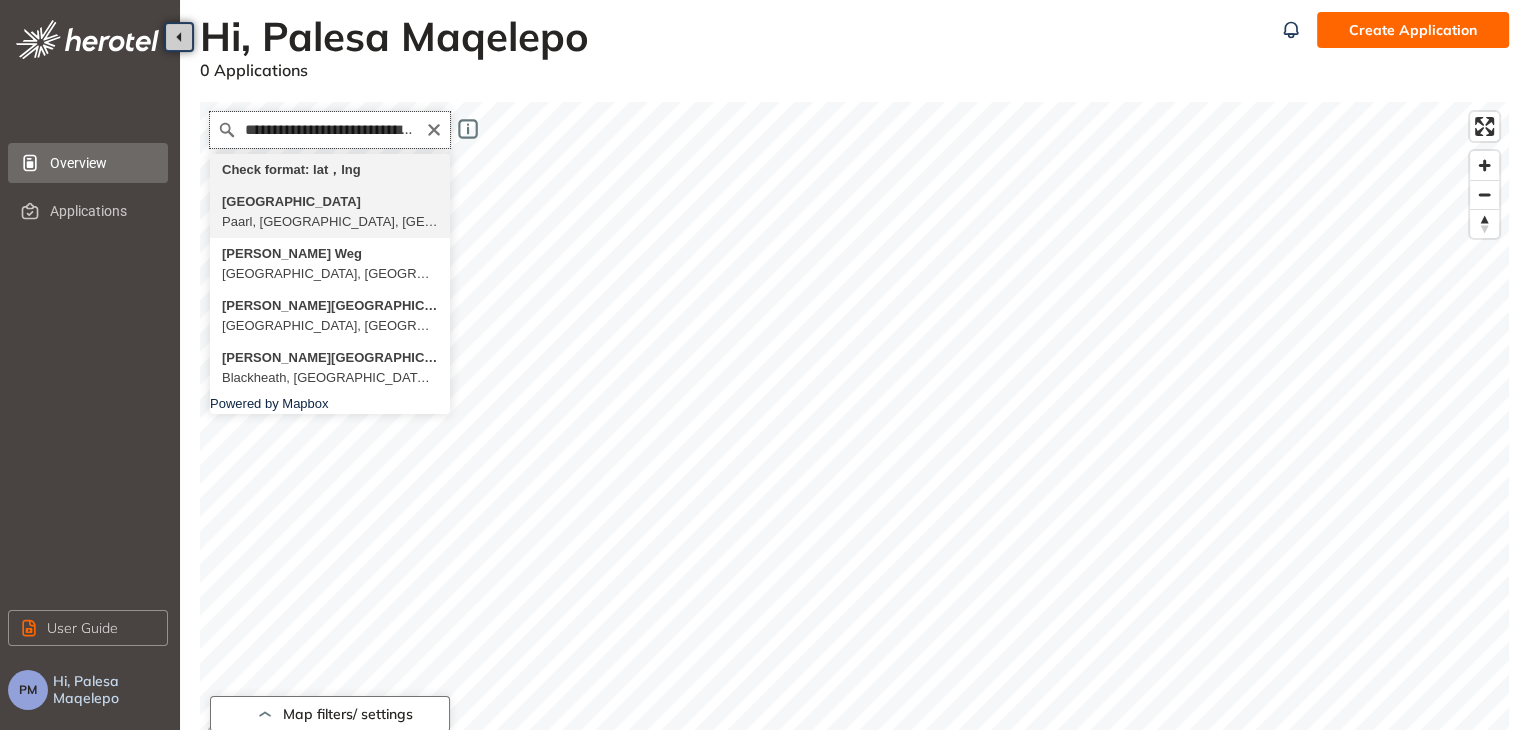 scroll, scrollTop: 0, scrollLeft: 0, axis: both 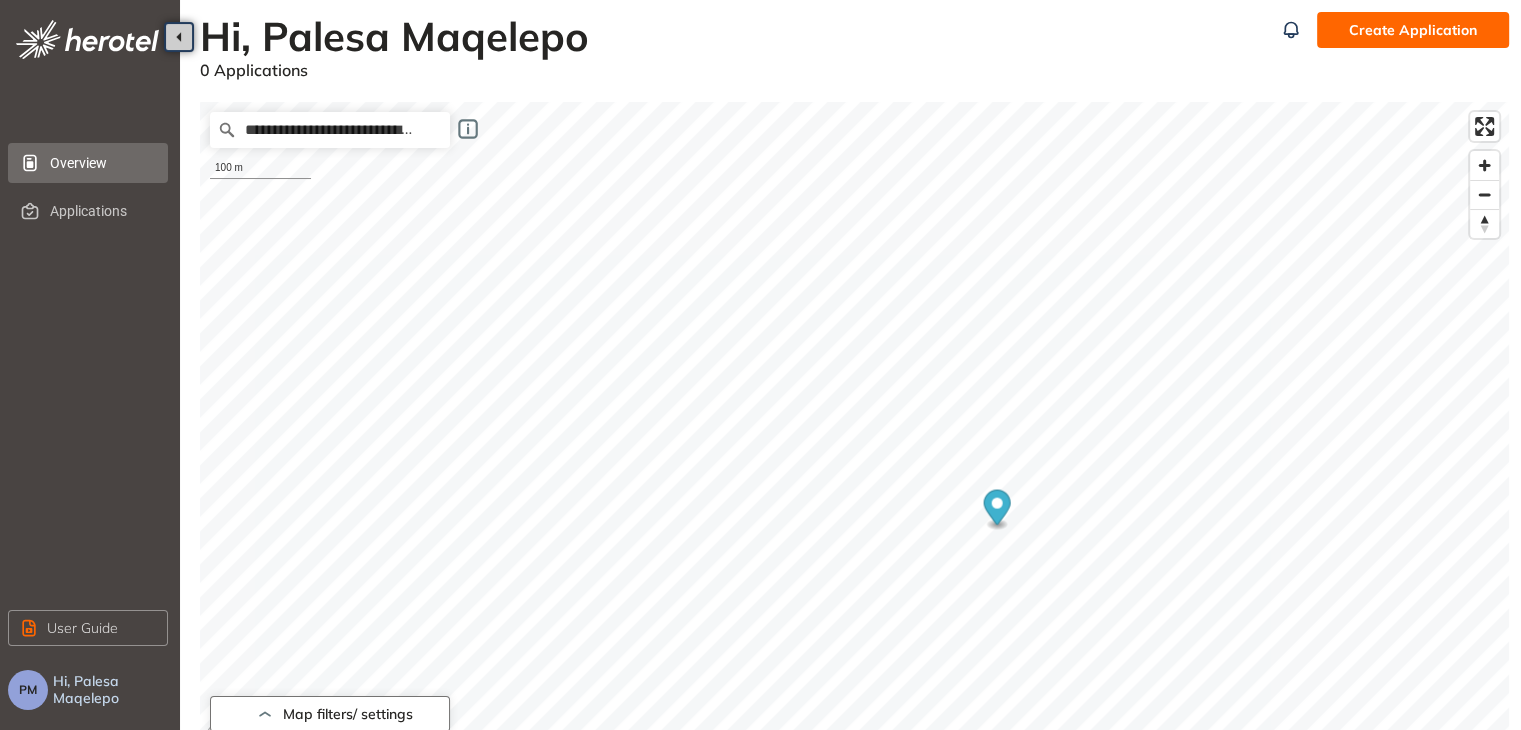 click on "**********" at bounding box center [760, 365] 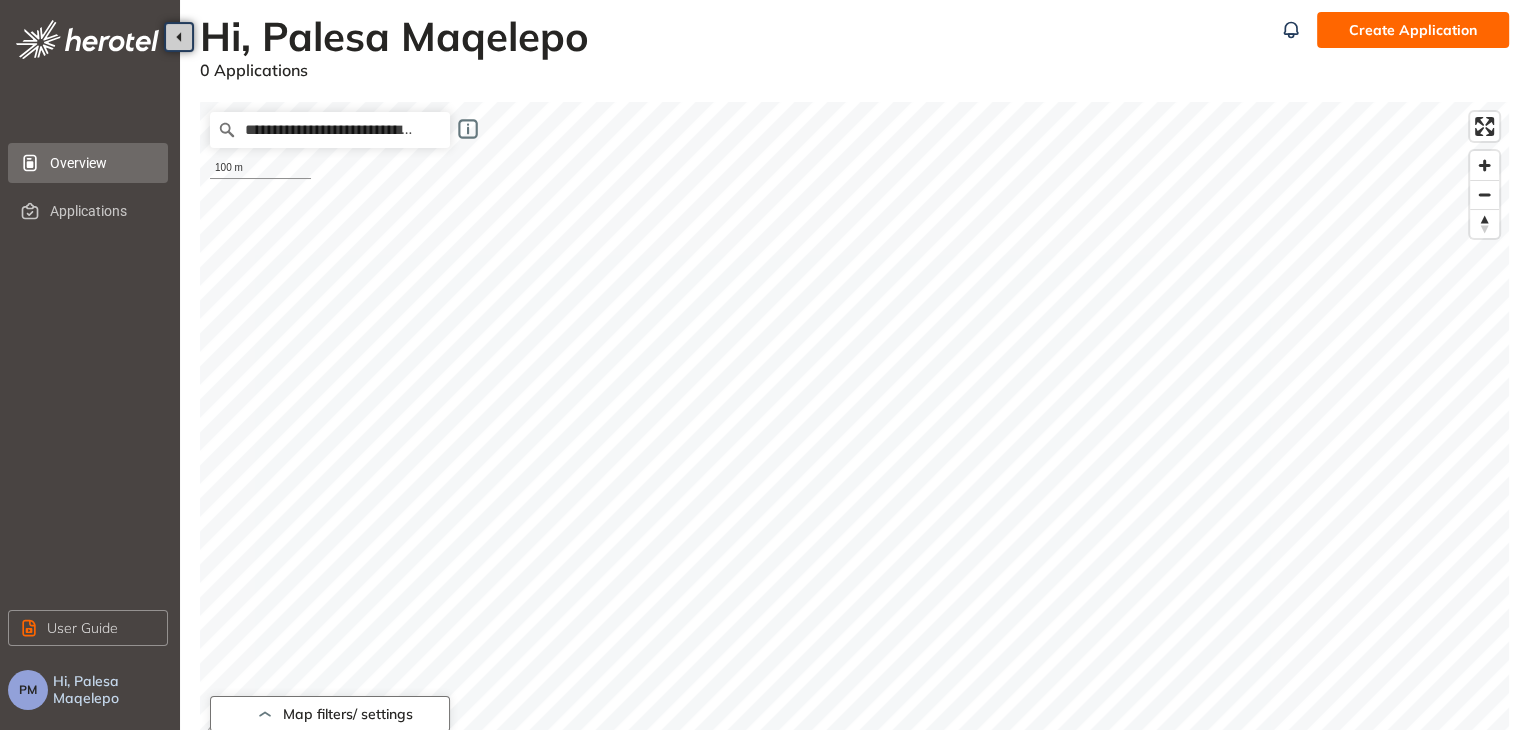 click on "**********" at bounding box center (760, 365) 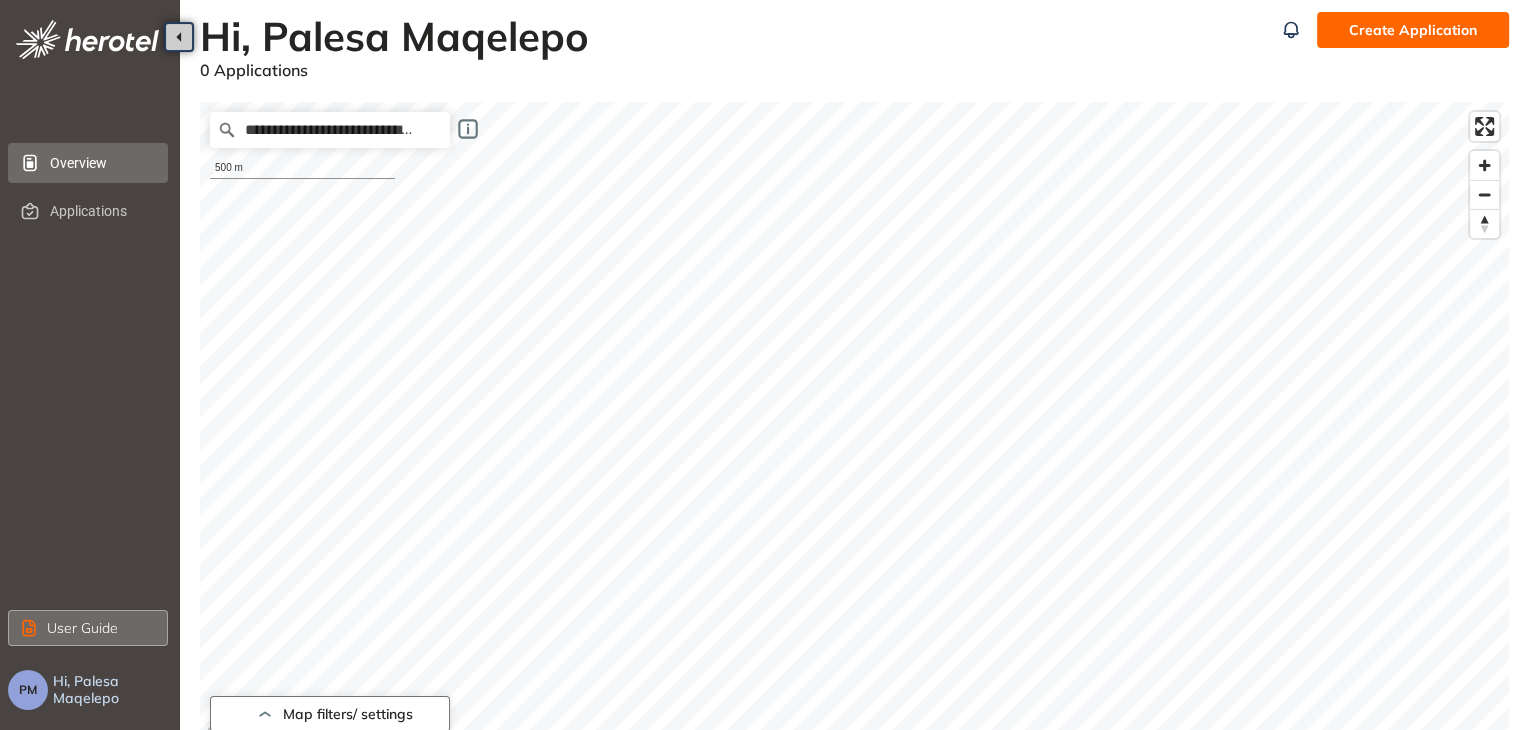 click on "User Guide" at bounding box center (82, 628) 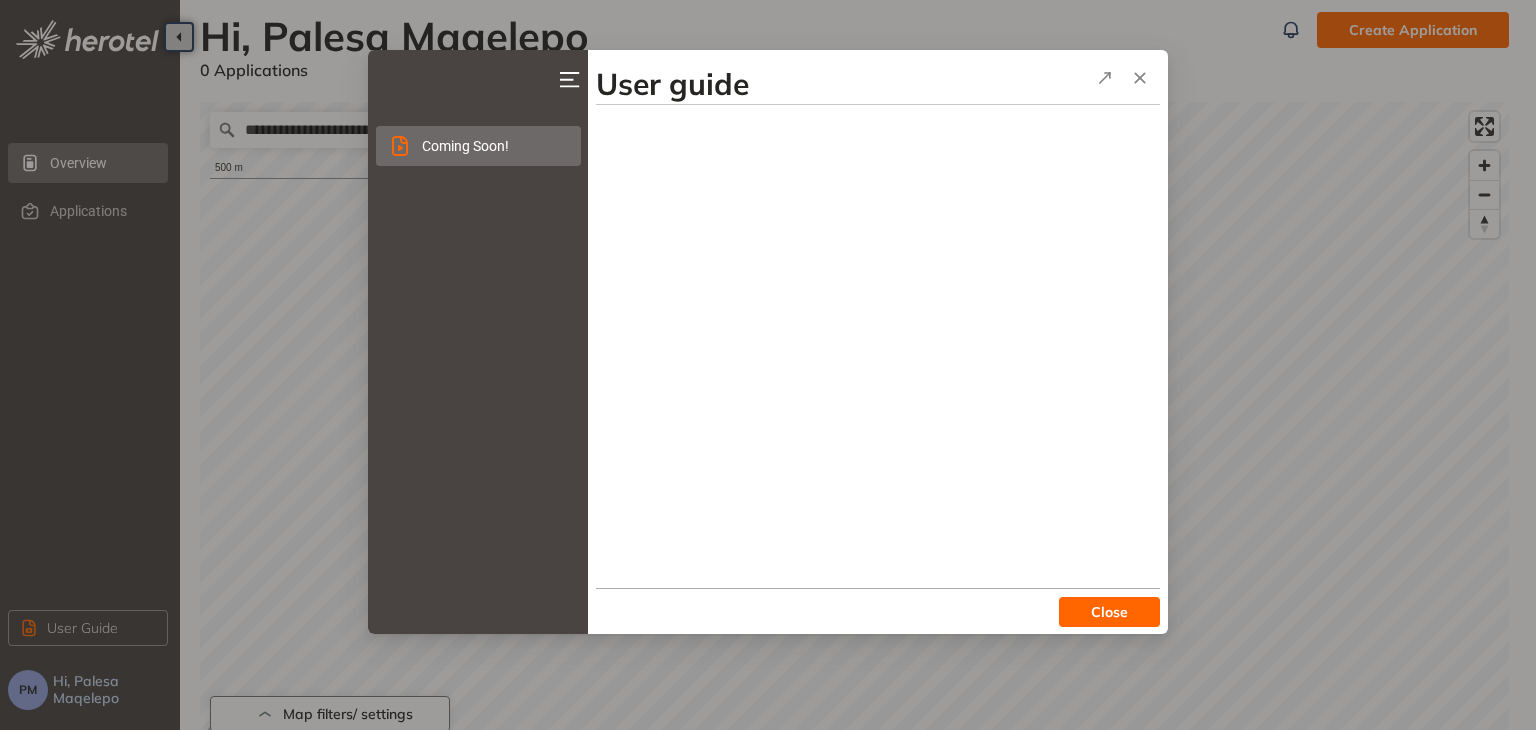 click on "Coming Soon!" at bounding box center [493, 146] 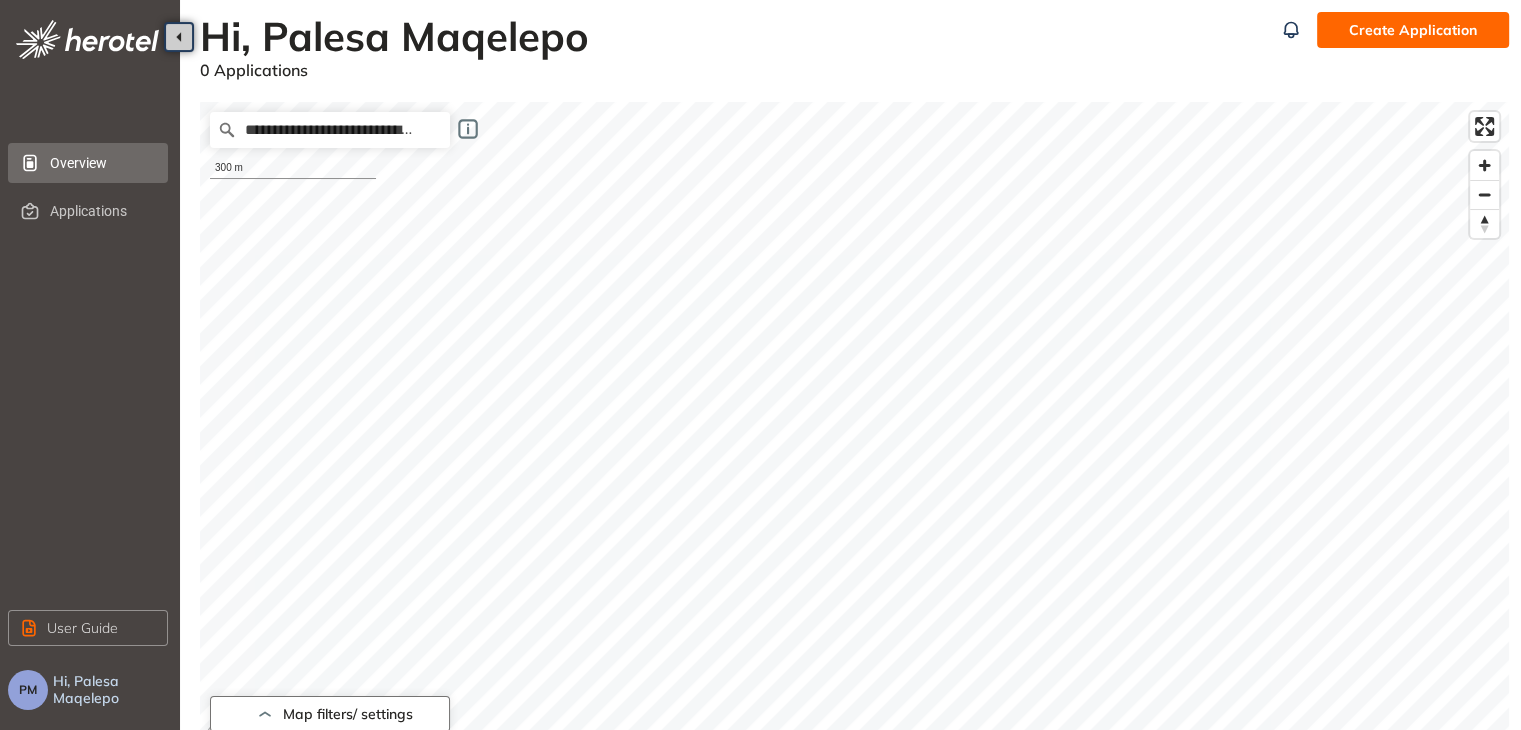 click on "0 Applications" at bounding box center [736, 71] 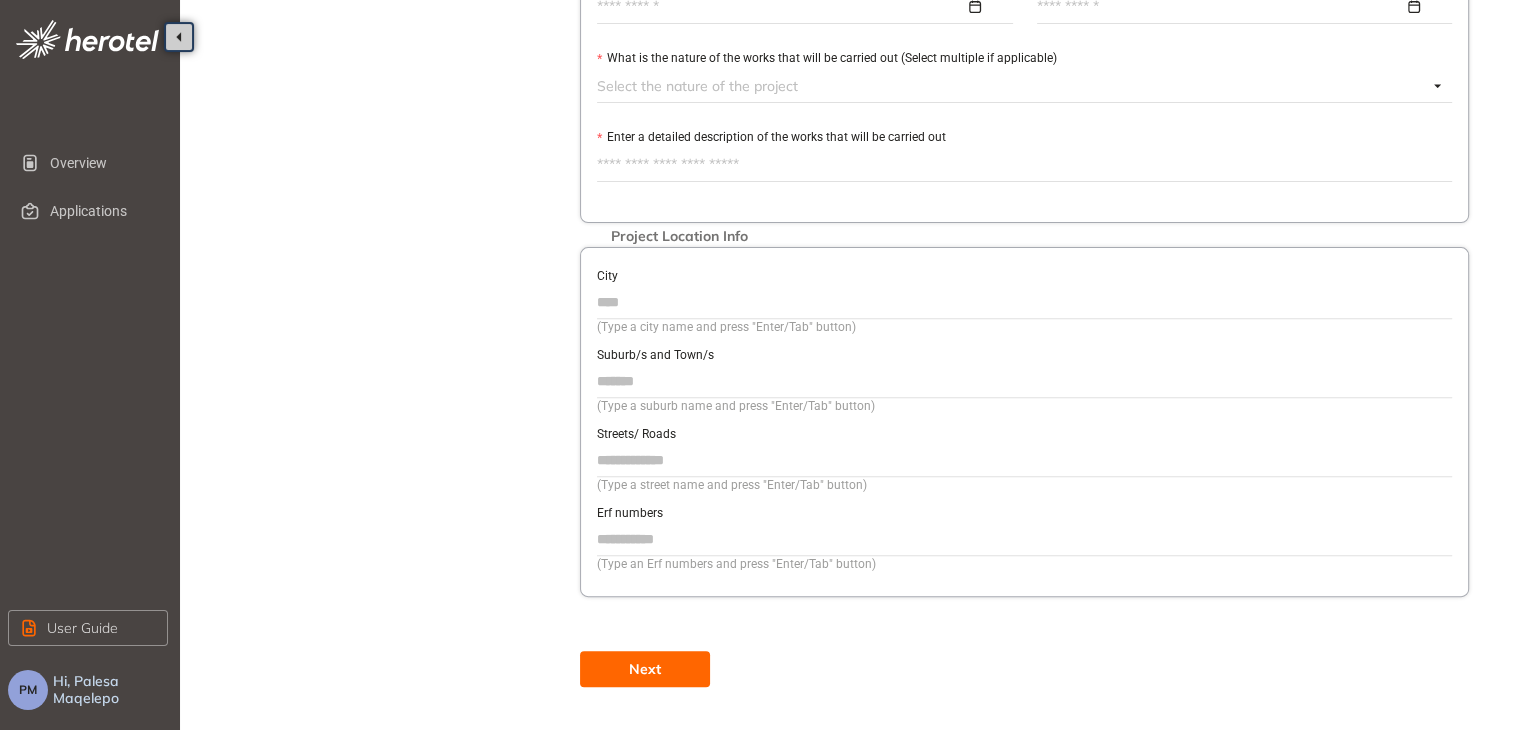 scroll, scrollTop: 648, scrollLeft: 0, axis: vertical 